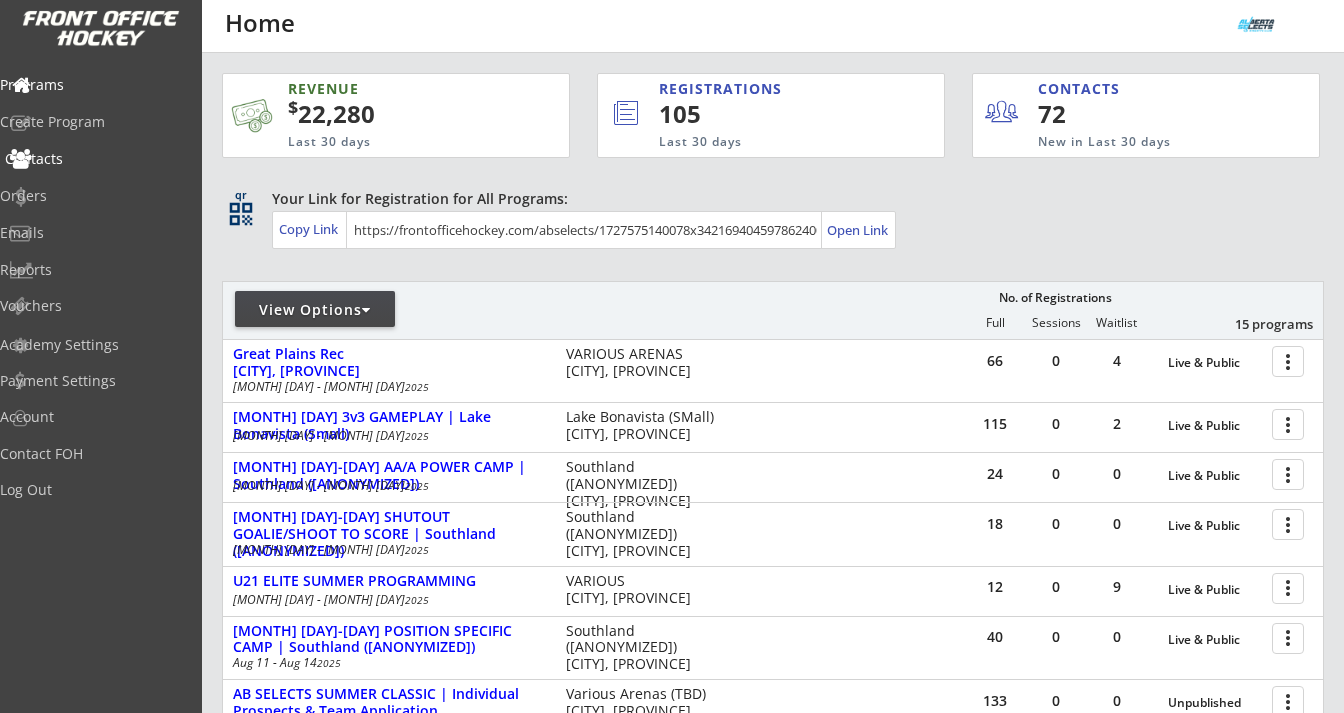 scroll, scrollTop: 0, scrollLeft: 0, axis: both 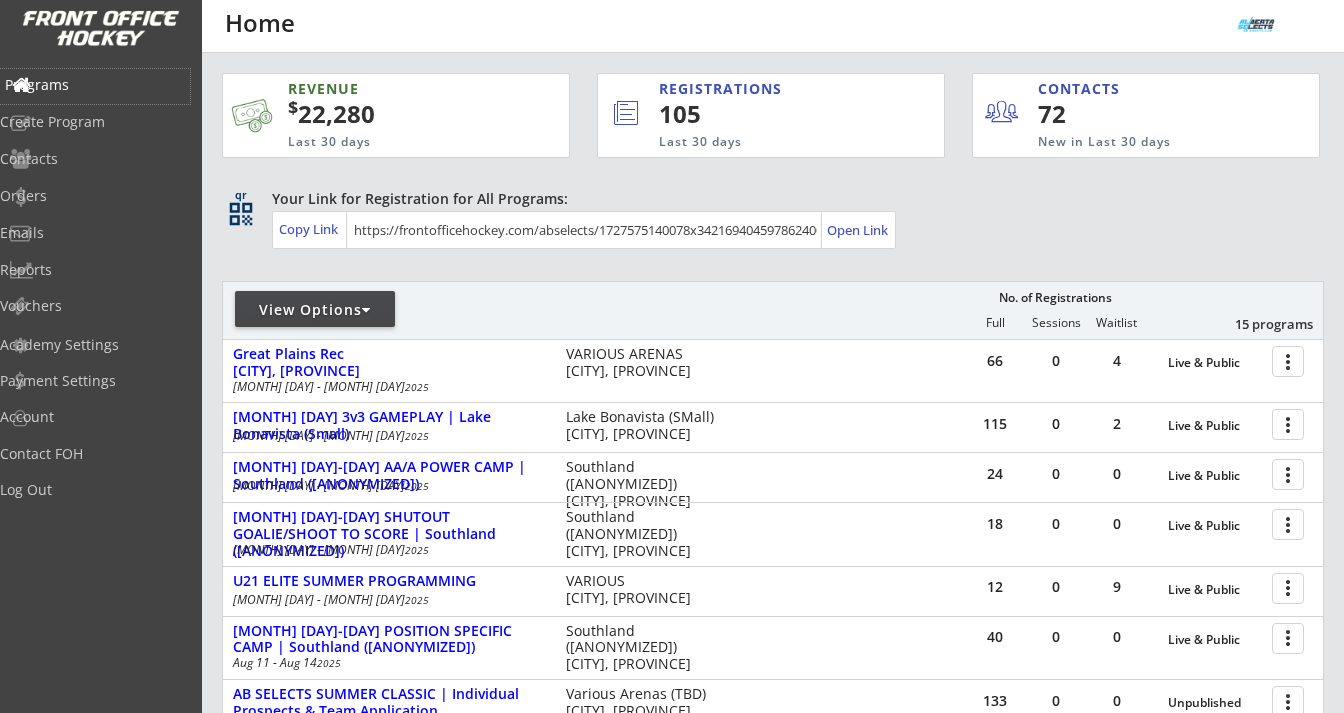 click on "Programs" at bounding box center [95, 85] 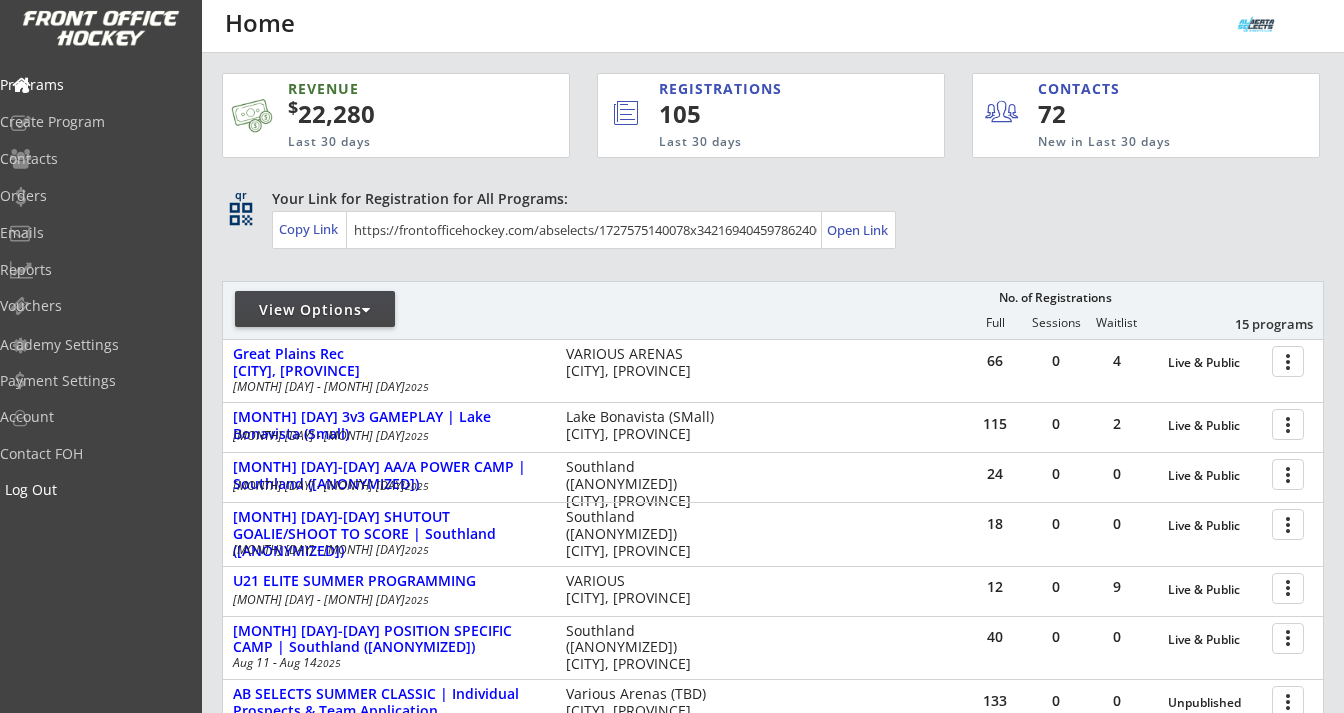 click on "Log Out" at bounding box center [95, 85] 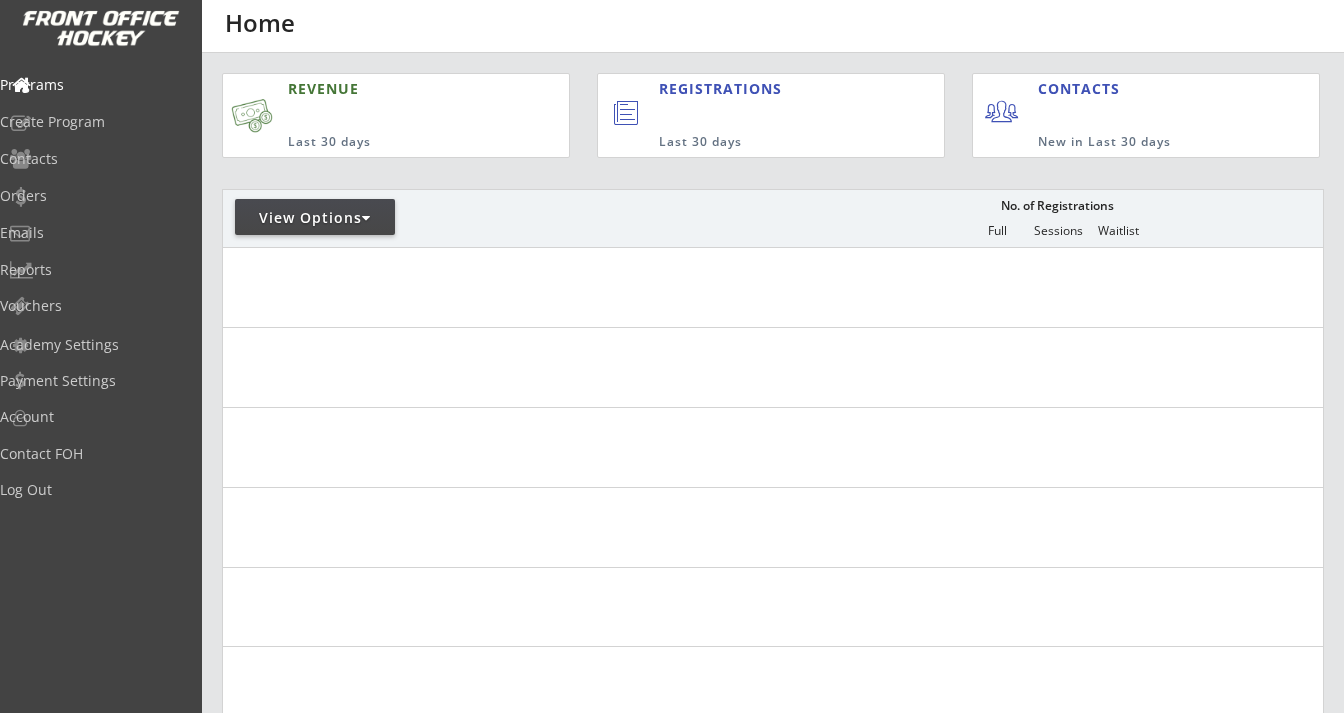 scroll, scrollTop: 0, scrollLeft: 0, axis: both 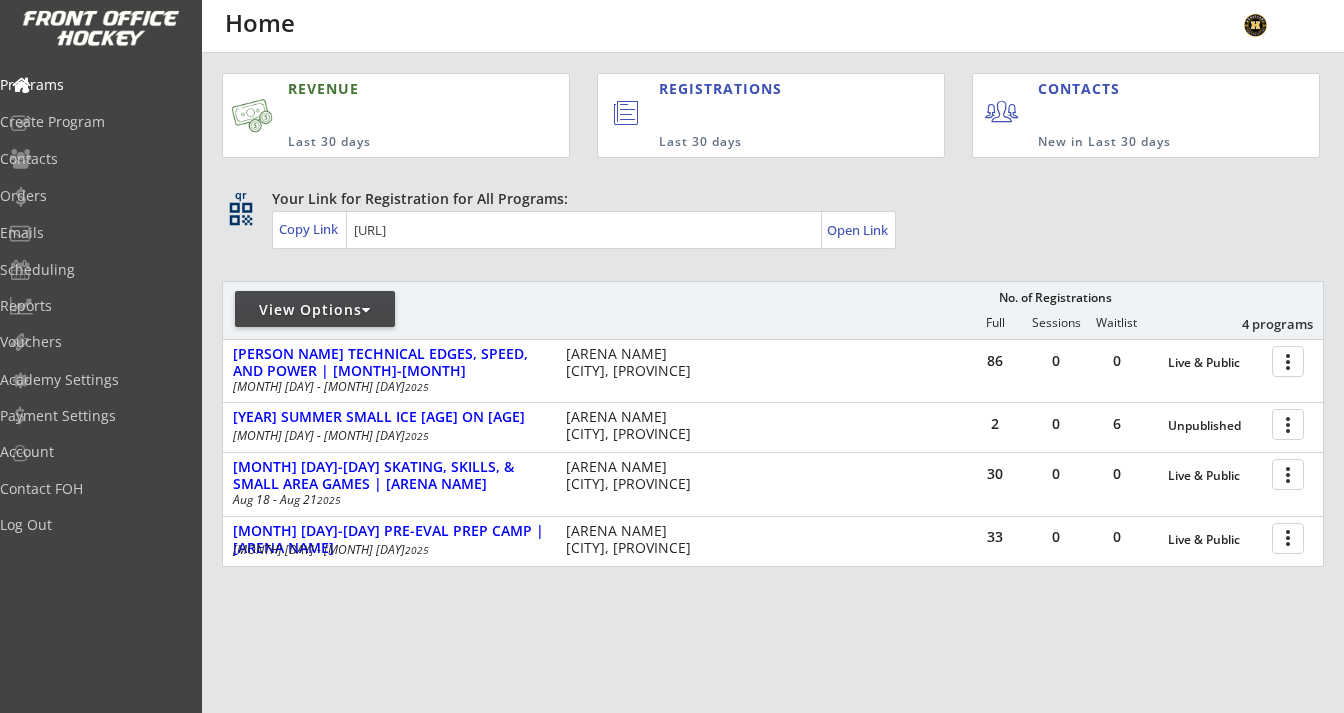 click on "View Options" at bounding box center (315, 310) 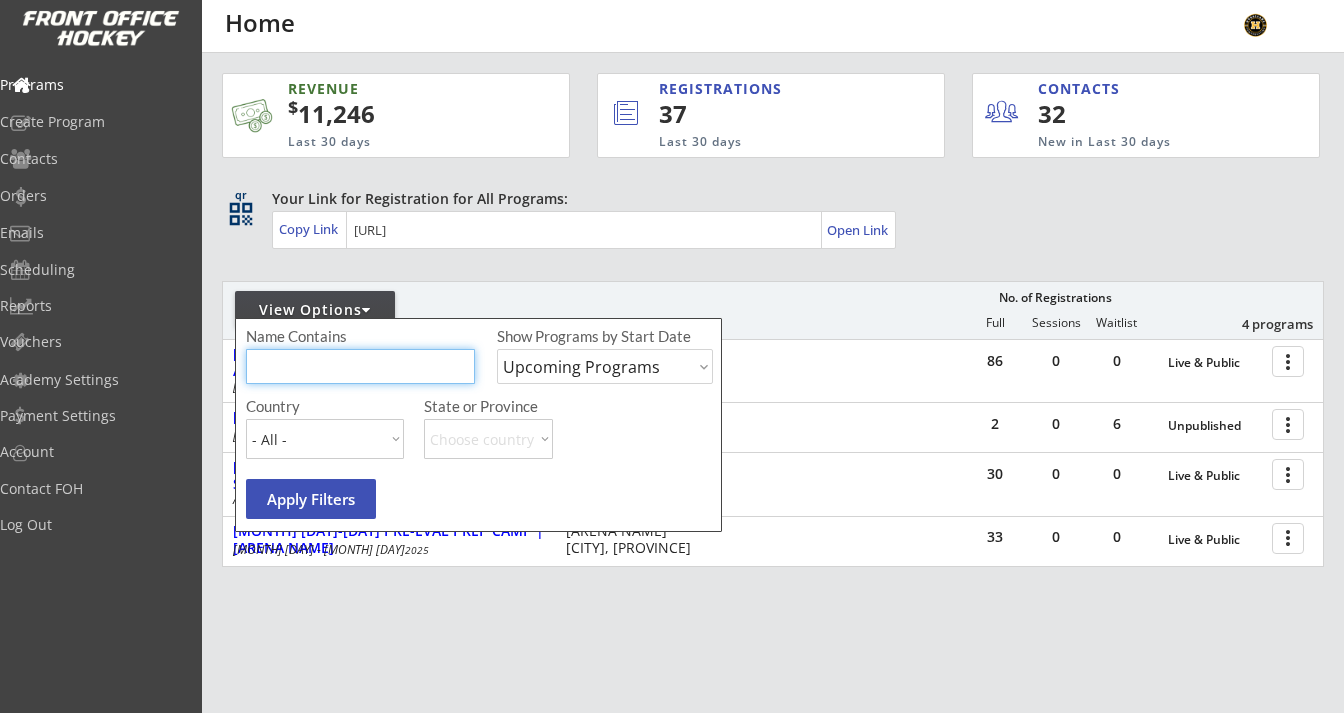 click at bounding box center [360, 366] 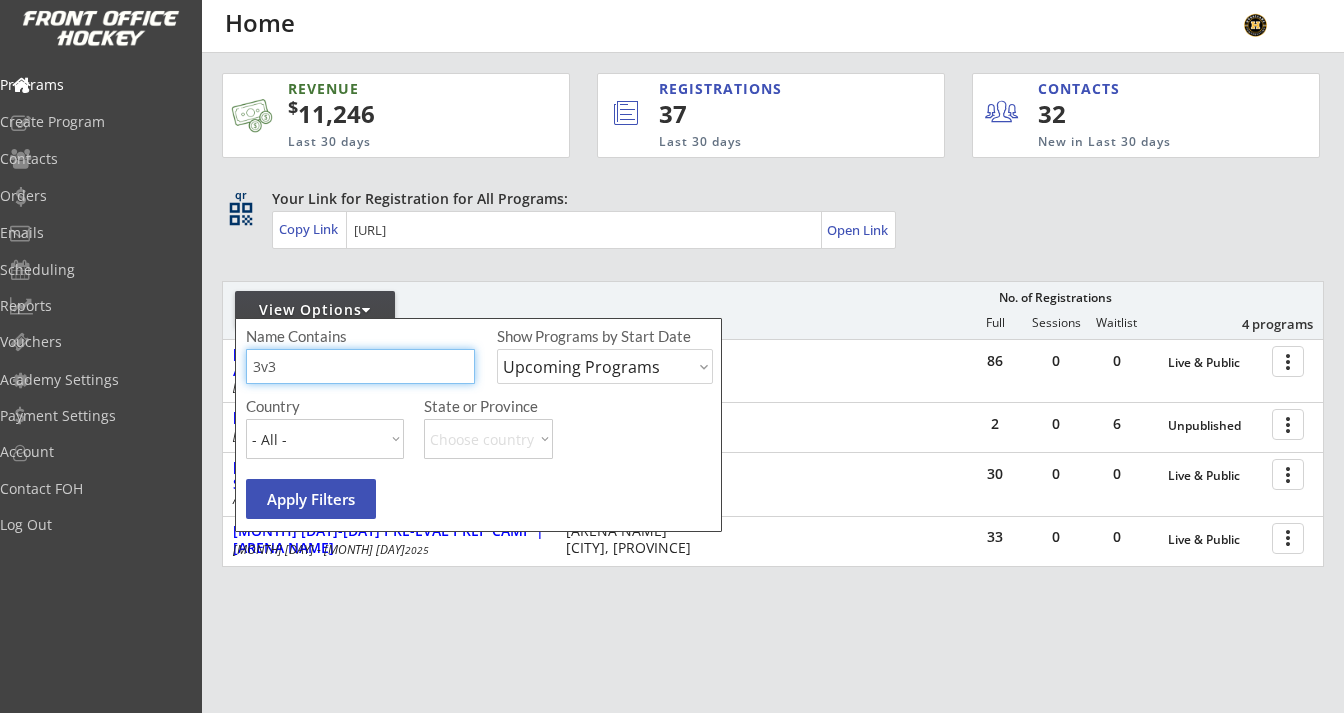 type on "3v3" 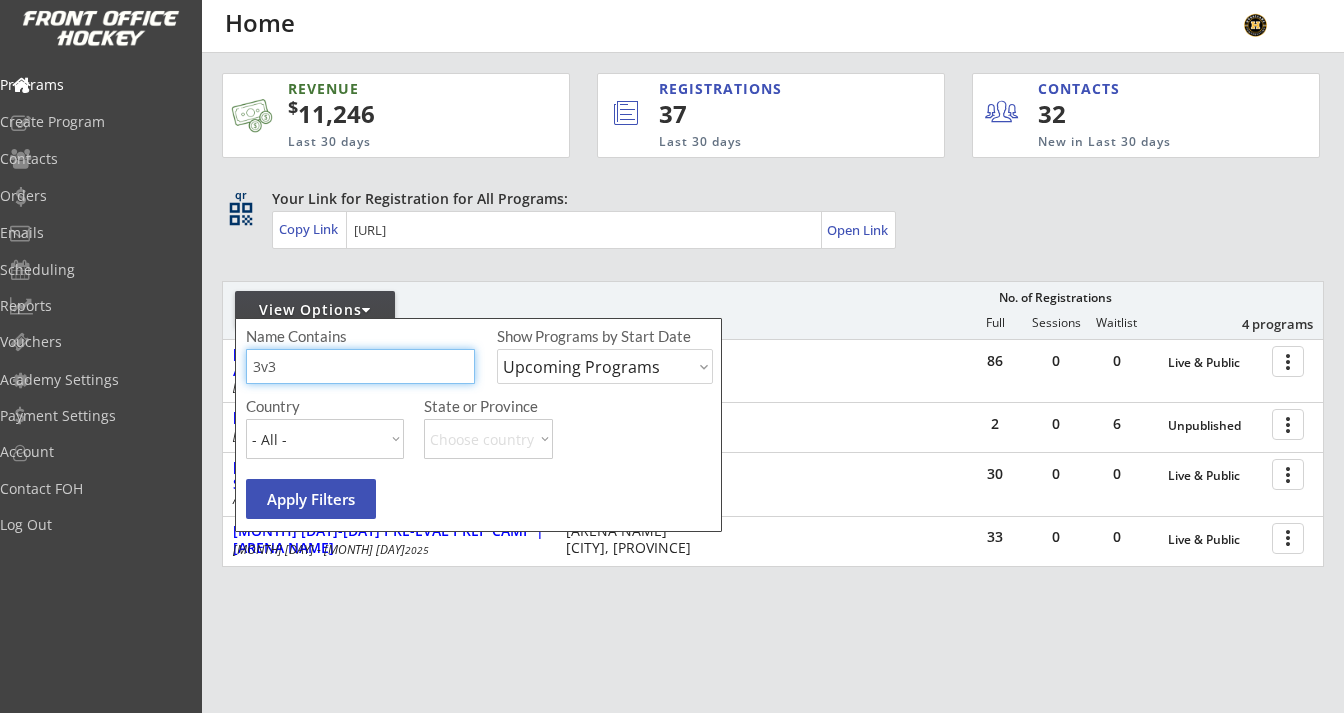 click on "Upcoming Programs Past Programs Specific Date Range" at bounding box center [605, 366] 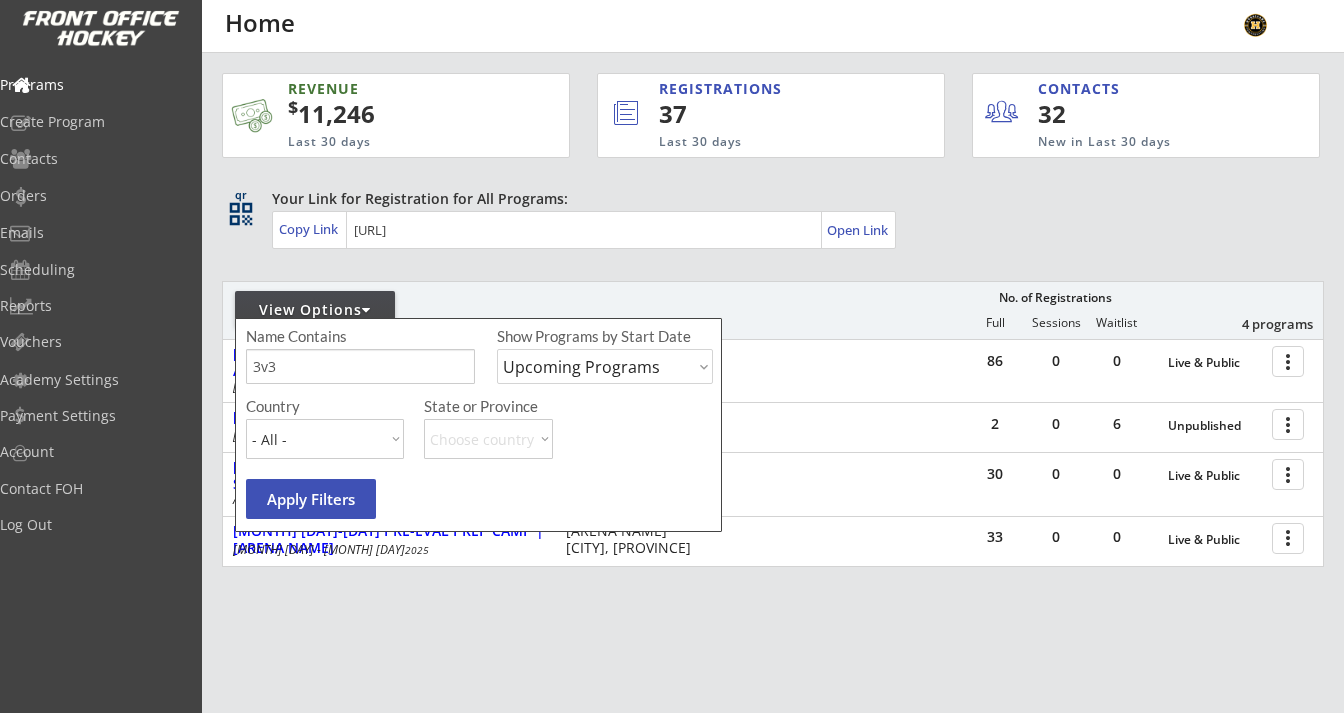 select on ""Past Programs"" 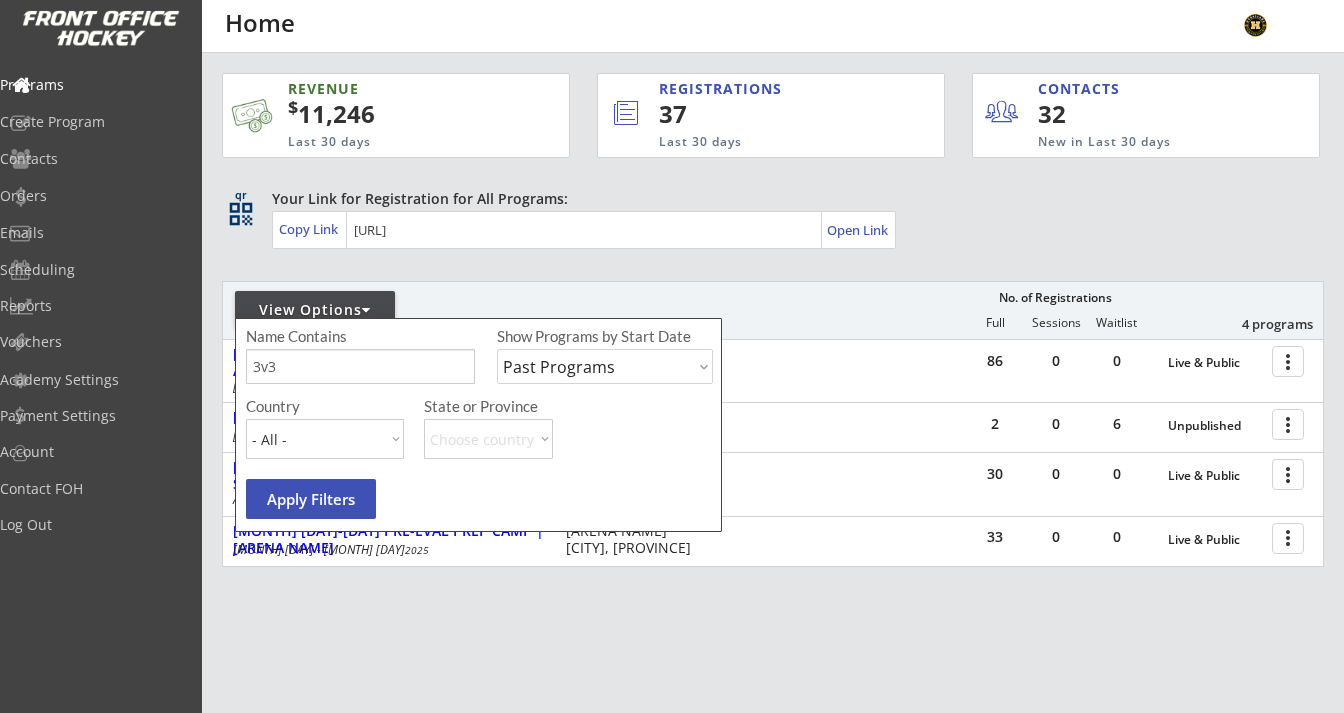 click on "Apply Filters" at bounding box center (311, 499) 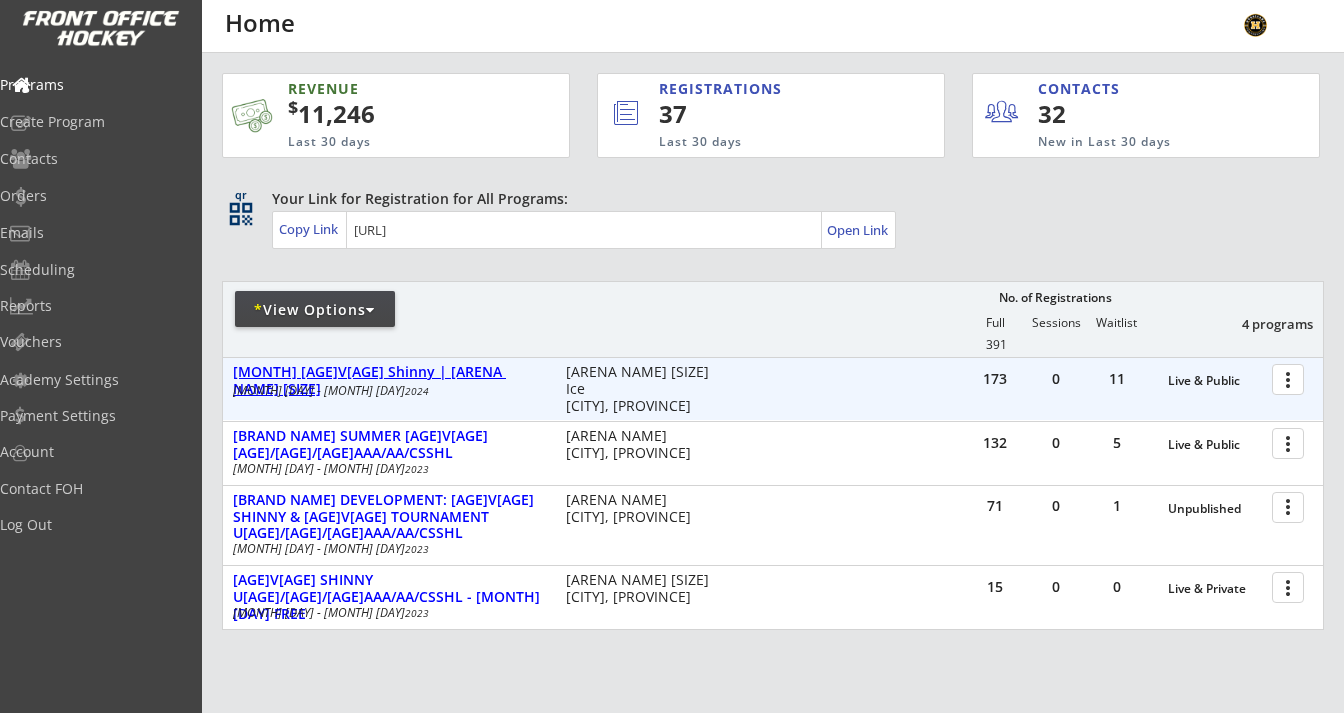 click on "July 3v3 Shinny | Lake Bonavista Small" at bounding box center [1215, 381] 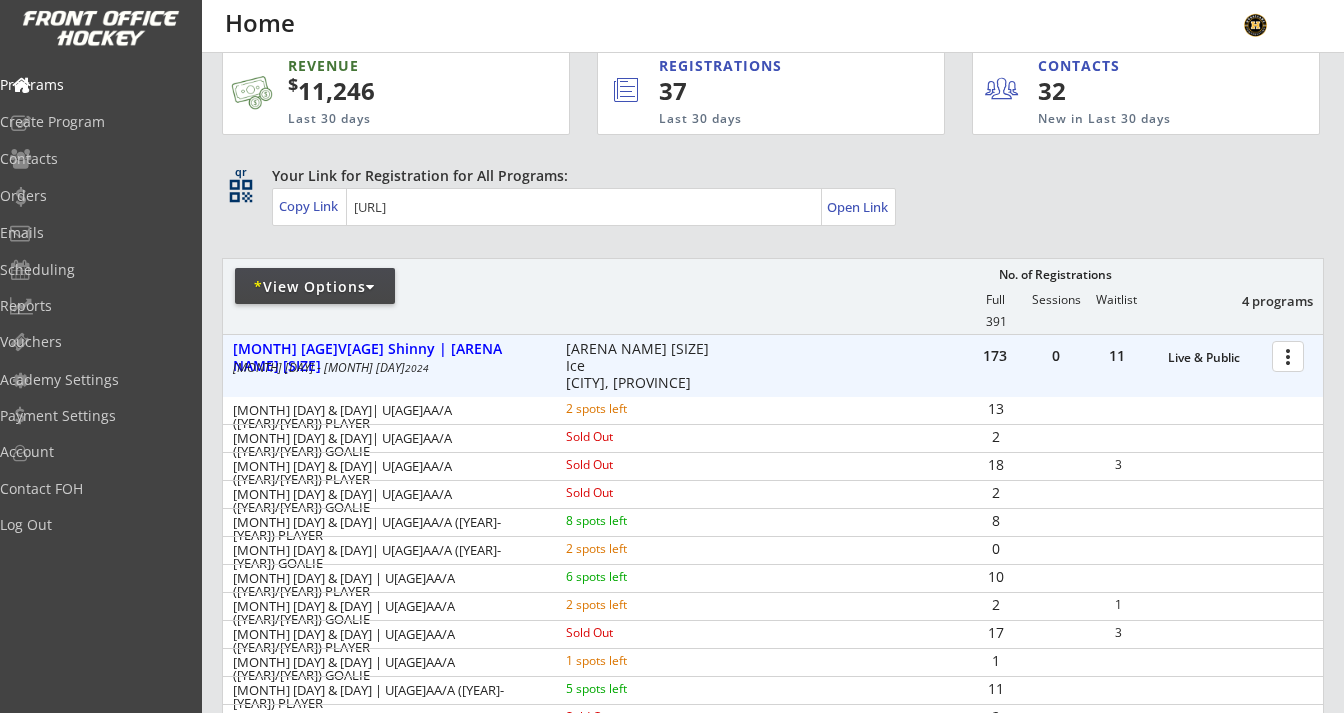 scroll, scrollTop: 2, scrollLeft: 0, axis: vertical 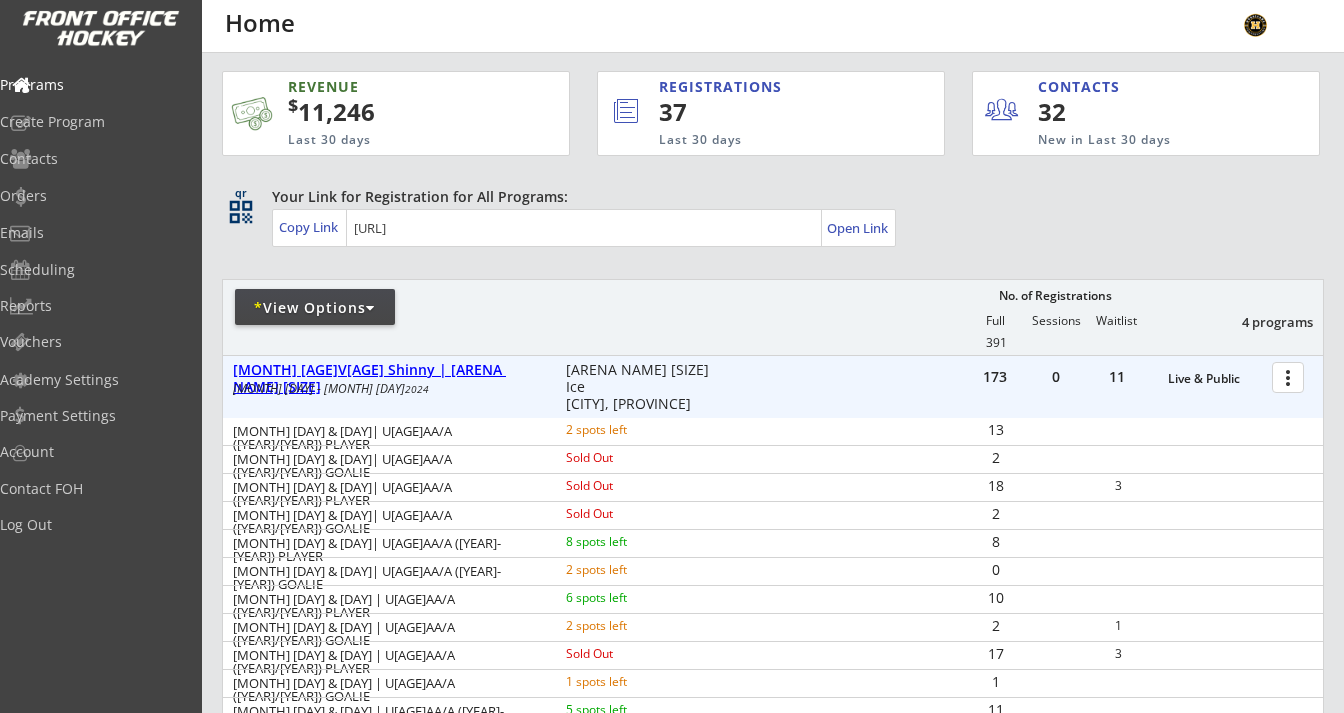 click on "July 3v3 Shinny | Lake Bonavista Small" at bounding box center [1215, 379] 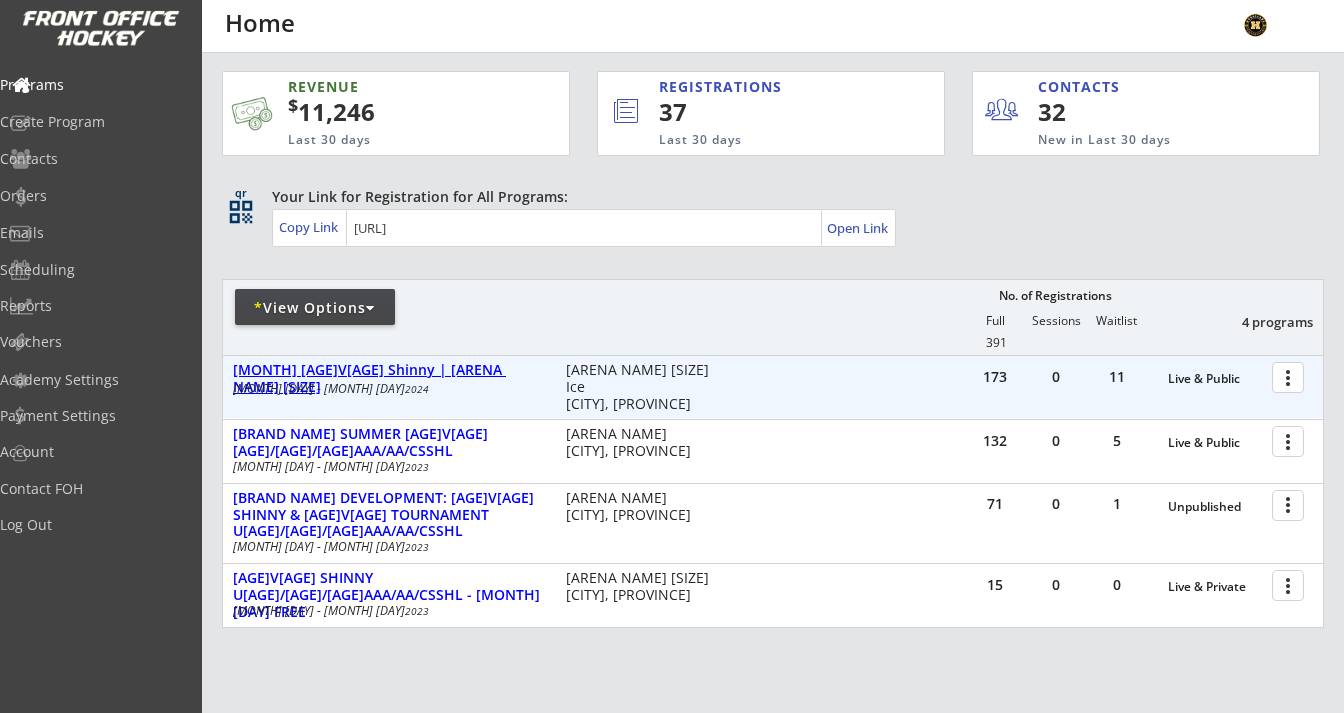 click on "July 3v3 Shinny | Lake Bonavista Small" at bounding box center (1215, 379) 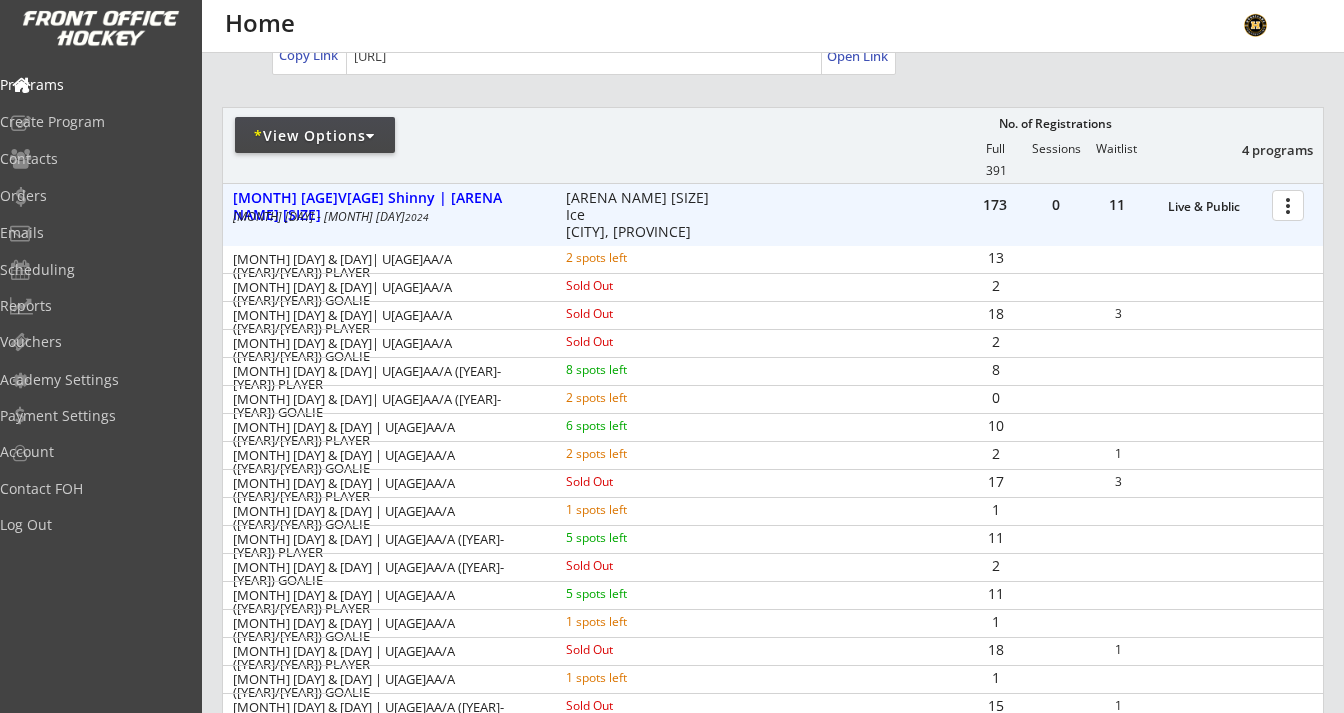 scroll, scrollTop: 116, scrollLeft: 0, axis: vertical 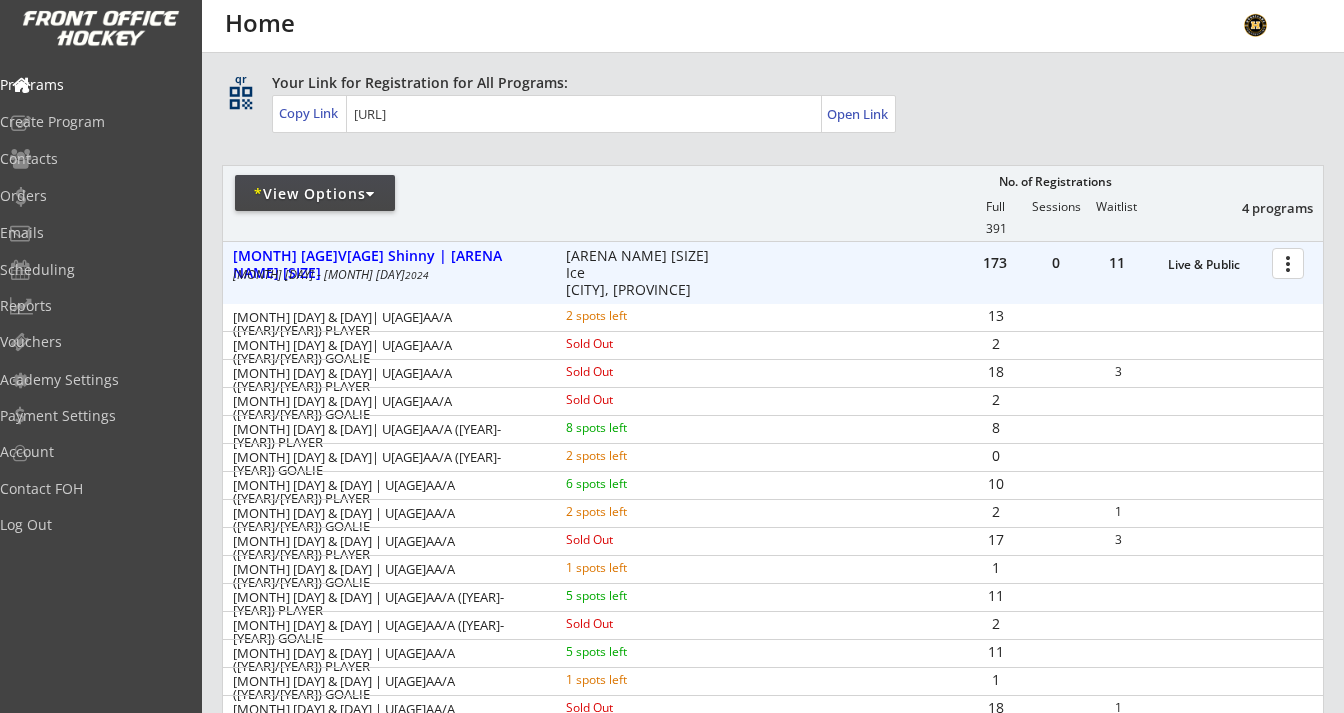 click at bounding box center [1291, 262] 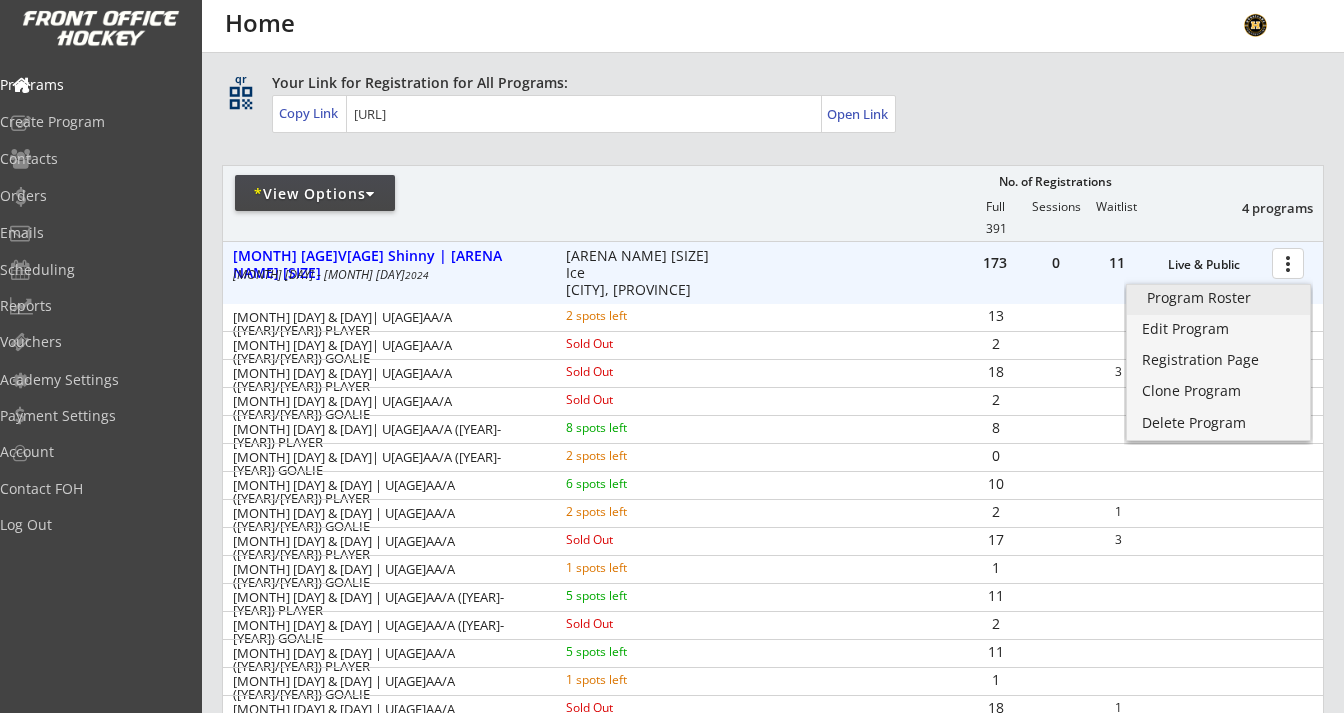 click on "Program Roster" at bounding box center (1218, 298) 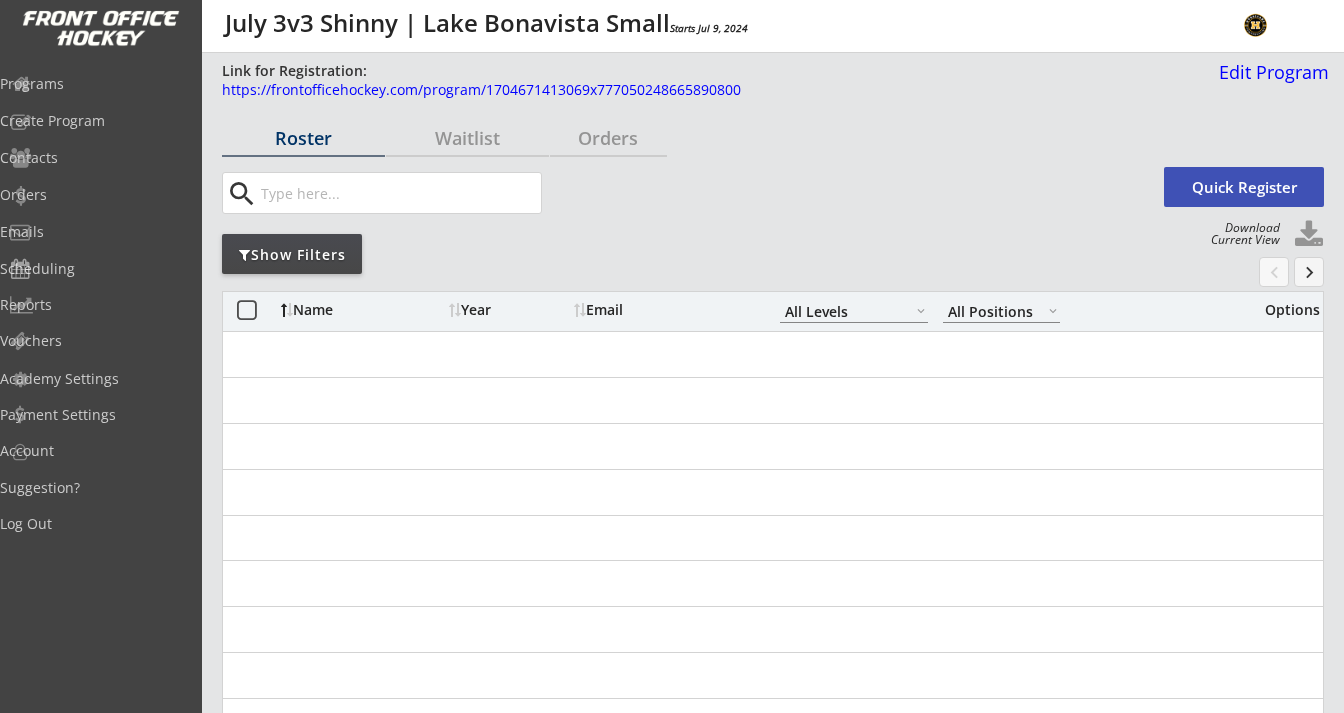 scroll, scrollTop: 0, scrollLeft: 0, axis: both 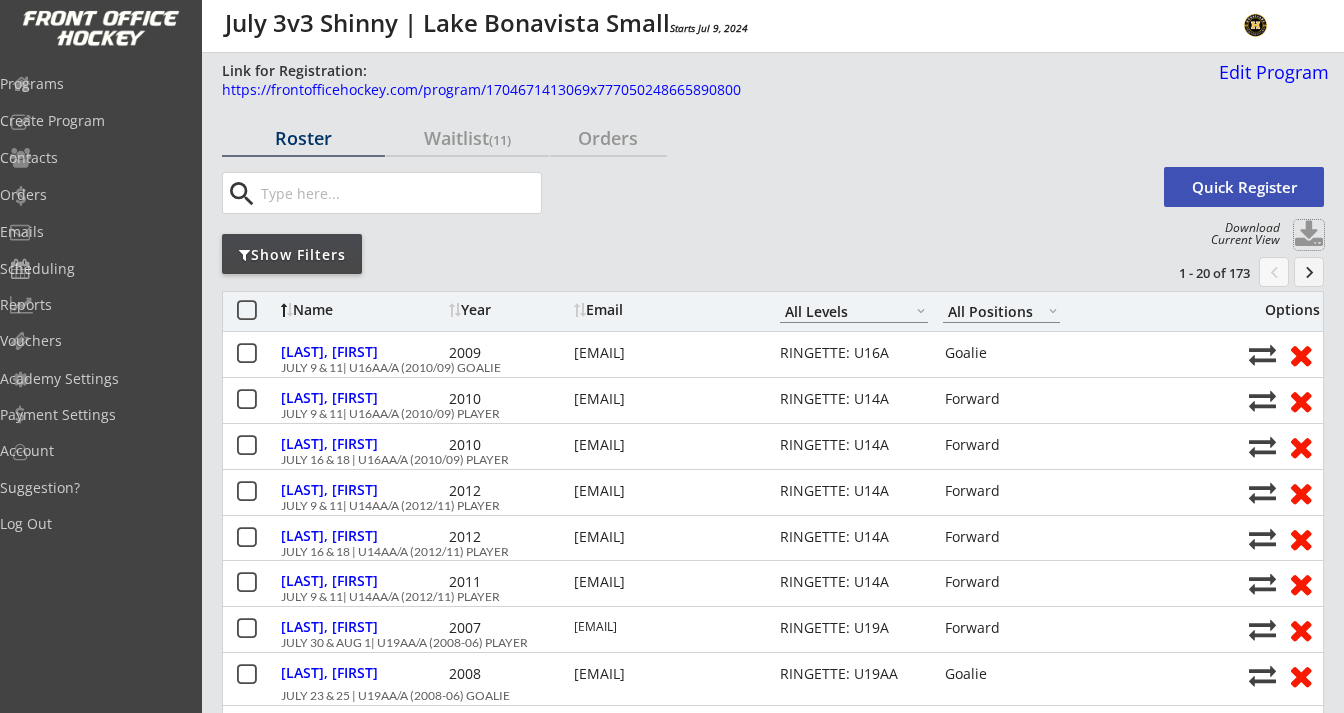 click at bounding box center [1309, 235] 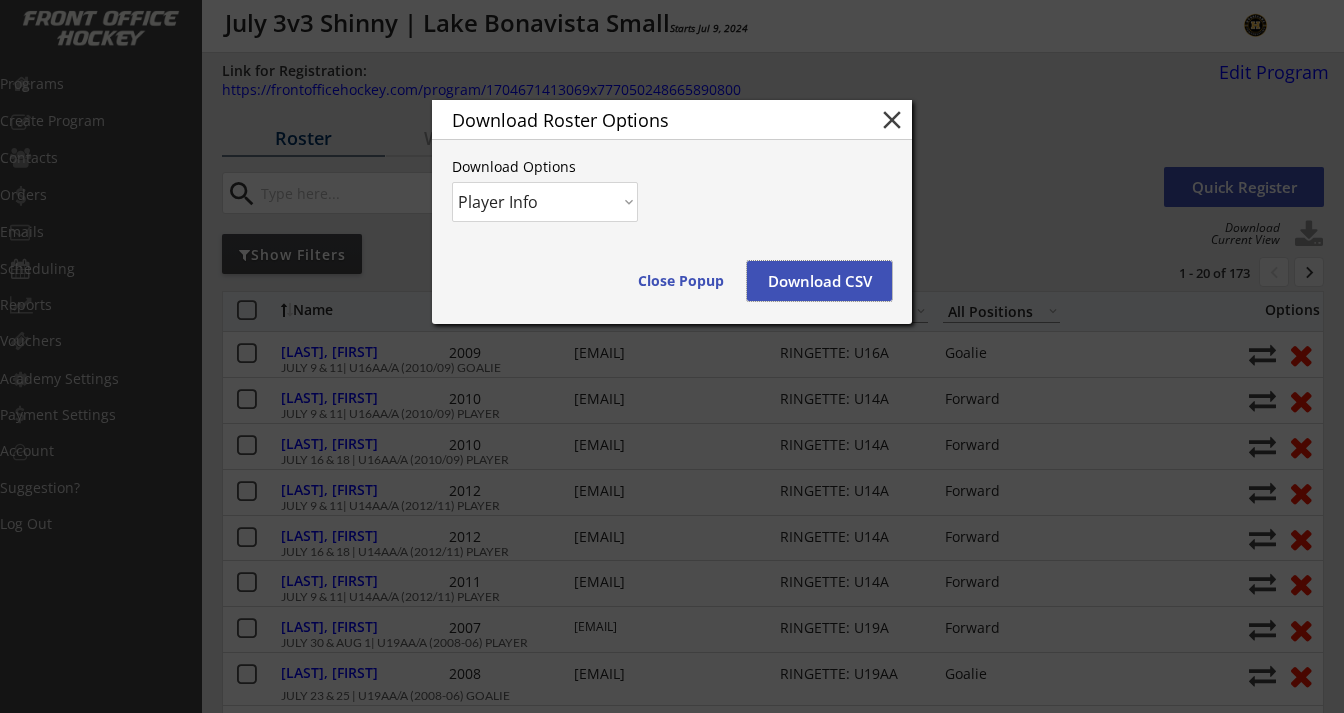 click on "Download CSV" at bounding box center (819, 281) 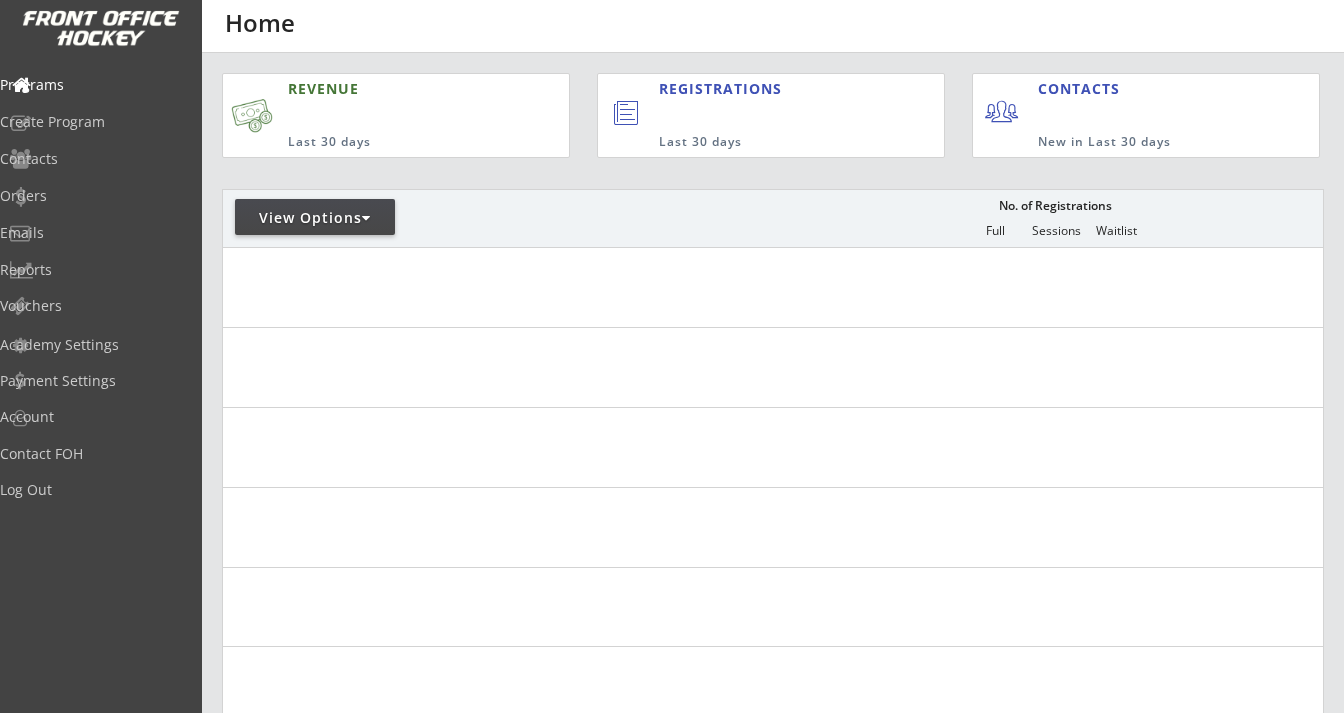 scroll, scrollTop: 169, scrollLeft: 0, axis: vertical 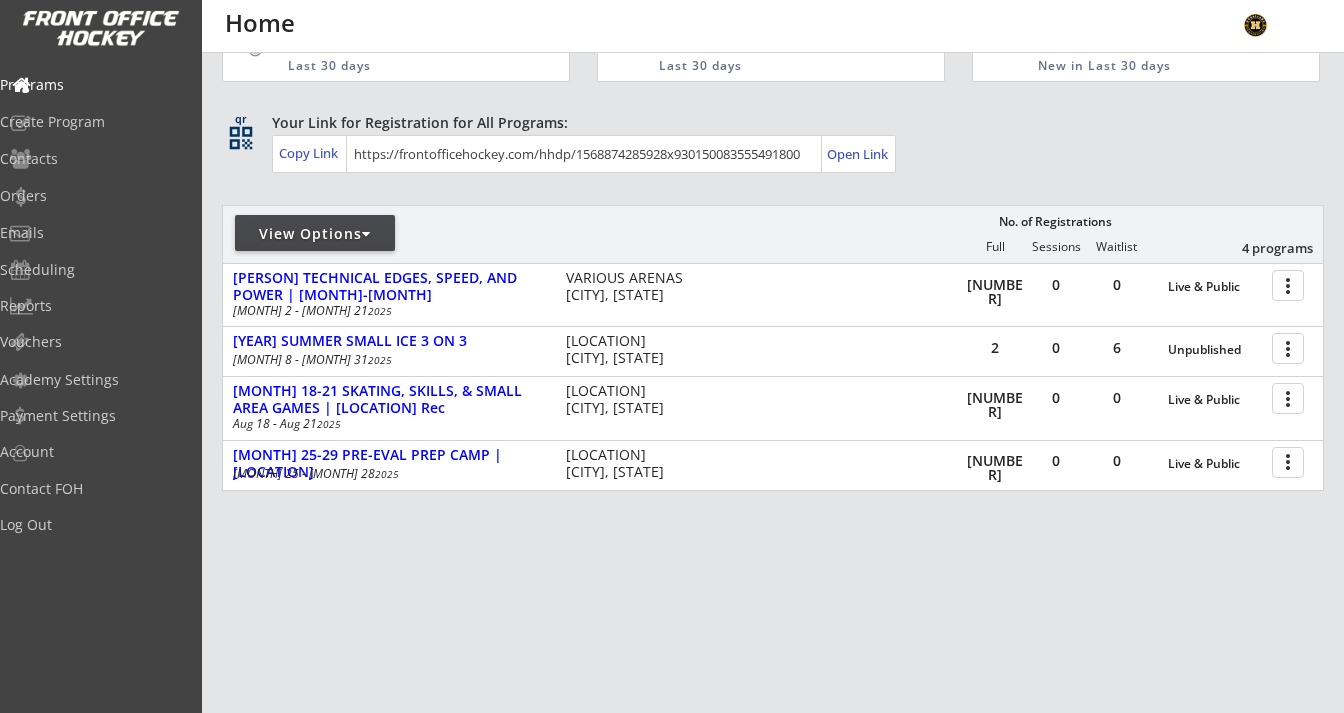 click at bounding box center (366, 234) 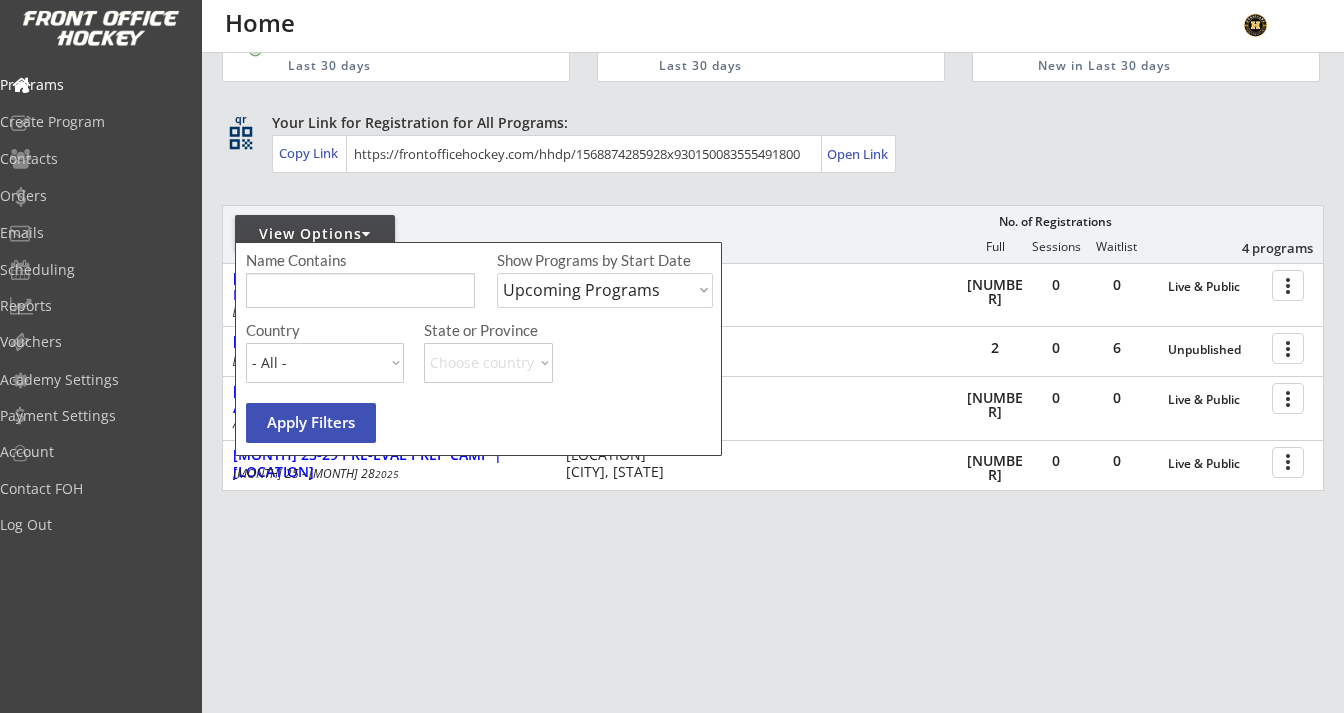 click at bounding box center (360, 290) 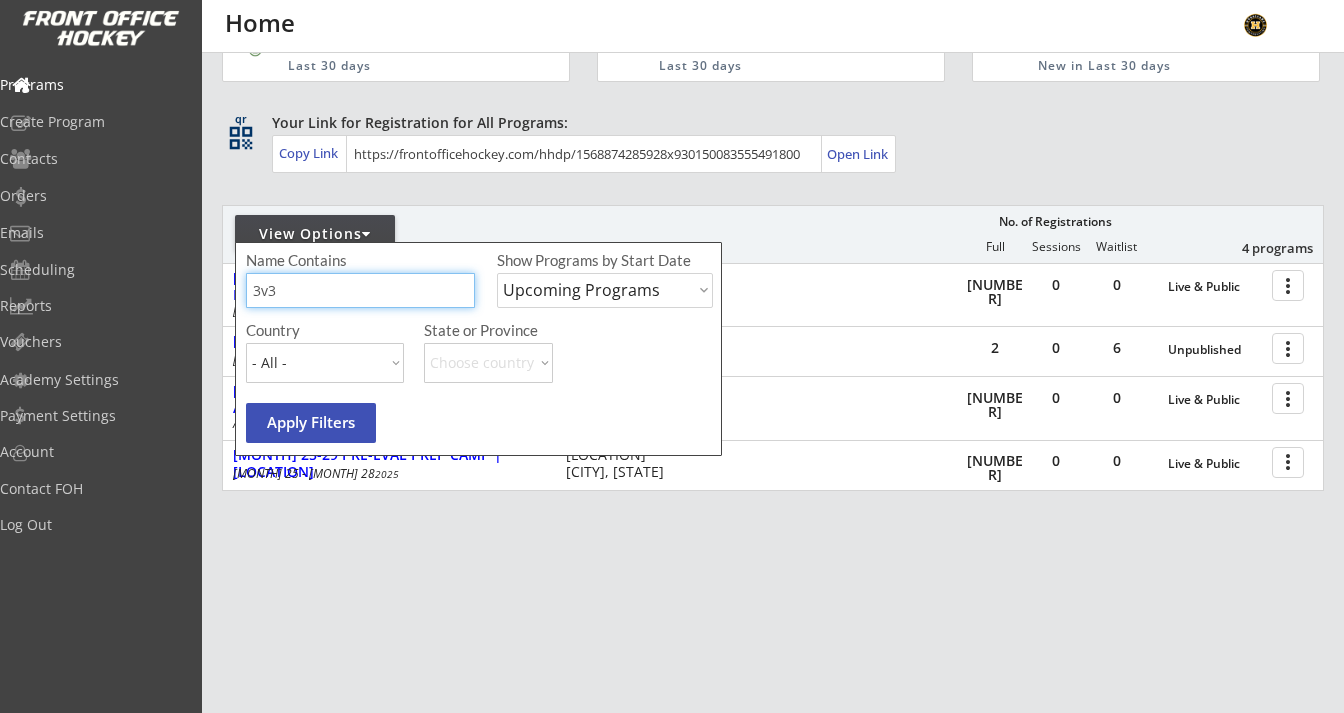 type on "3v3" 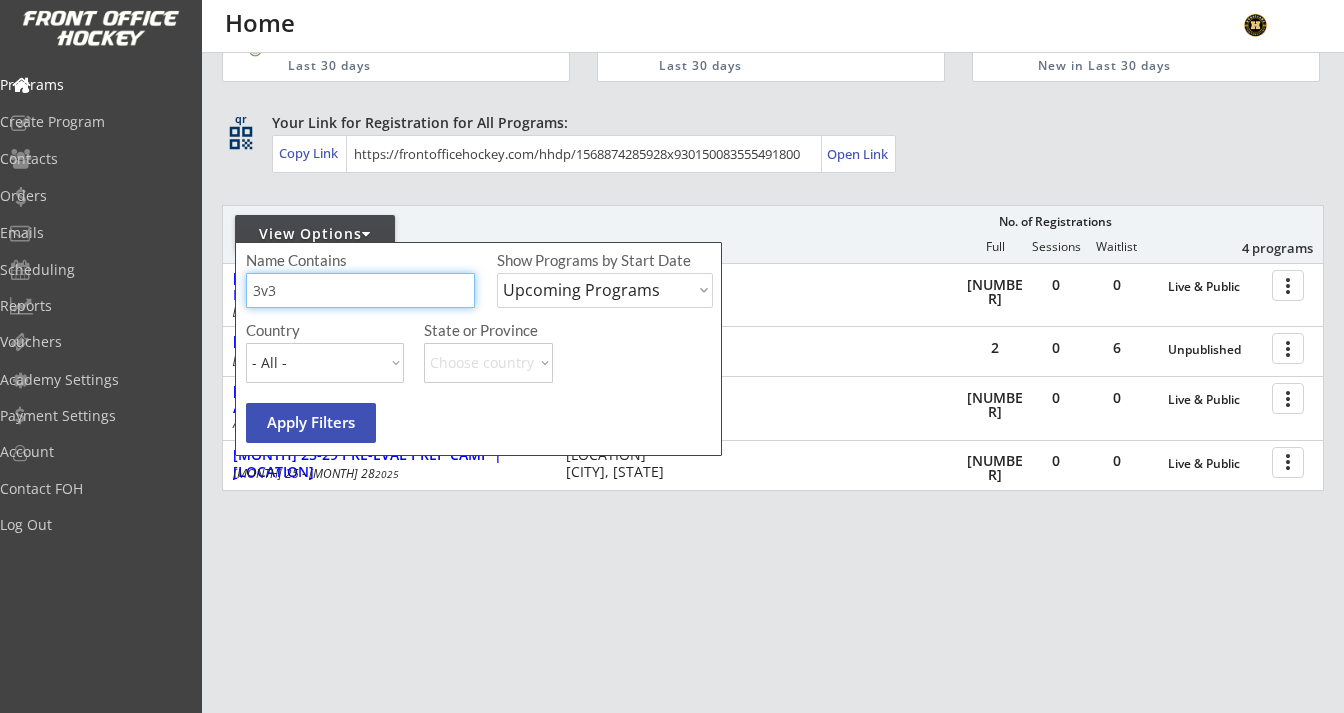 click on "Upcoming Programs Past Programs Specific Date Range" at bounding box center [605, 290] 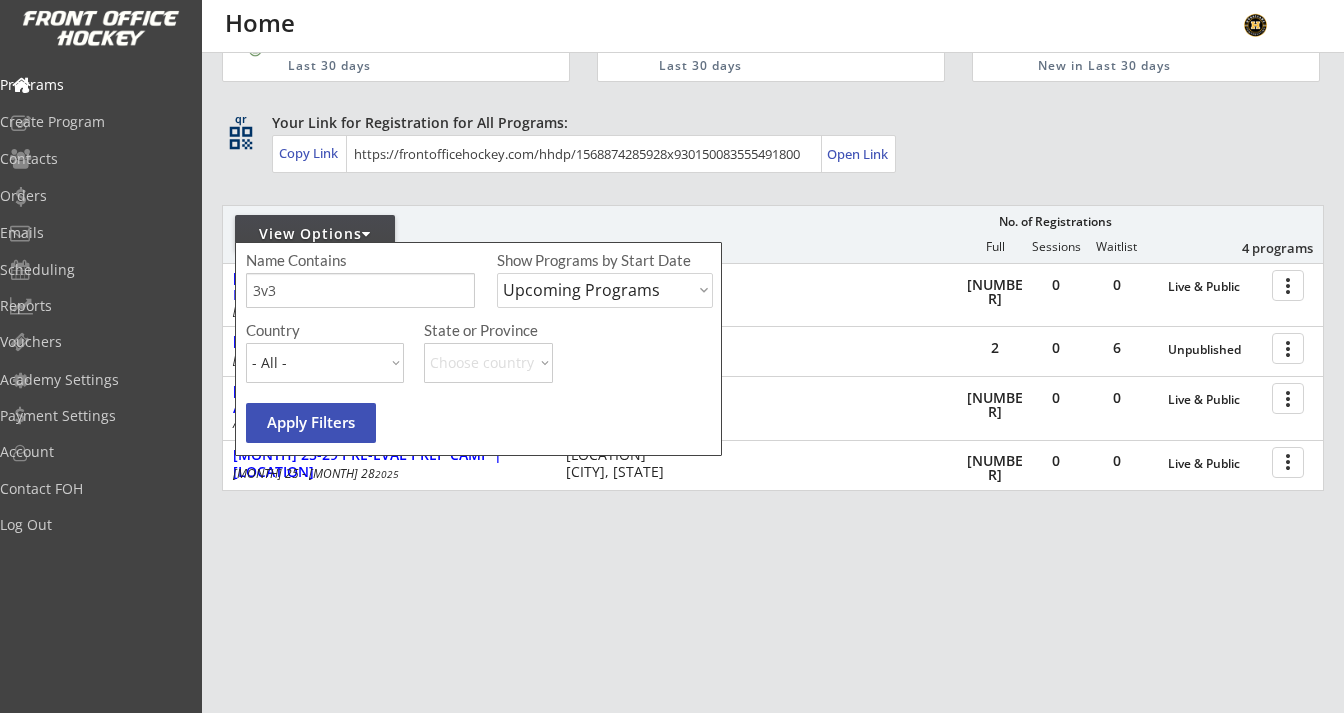 select on ""Past Programs"" 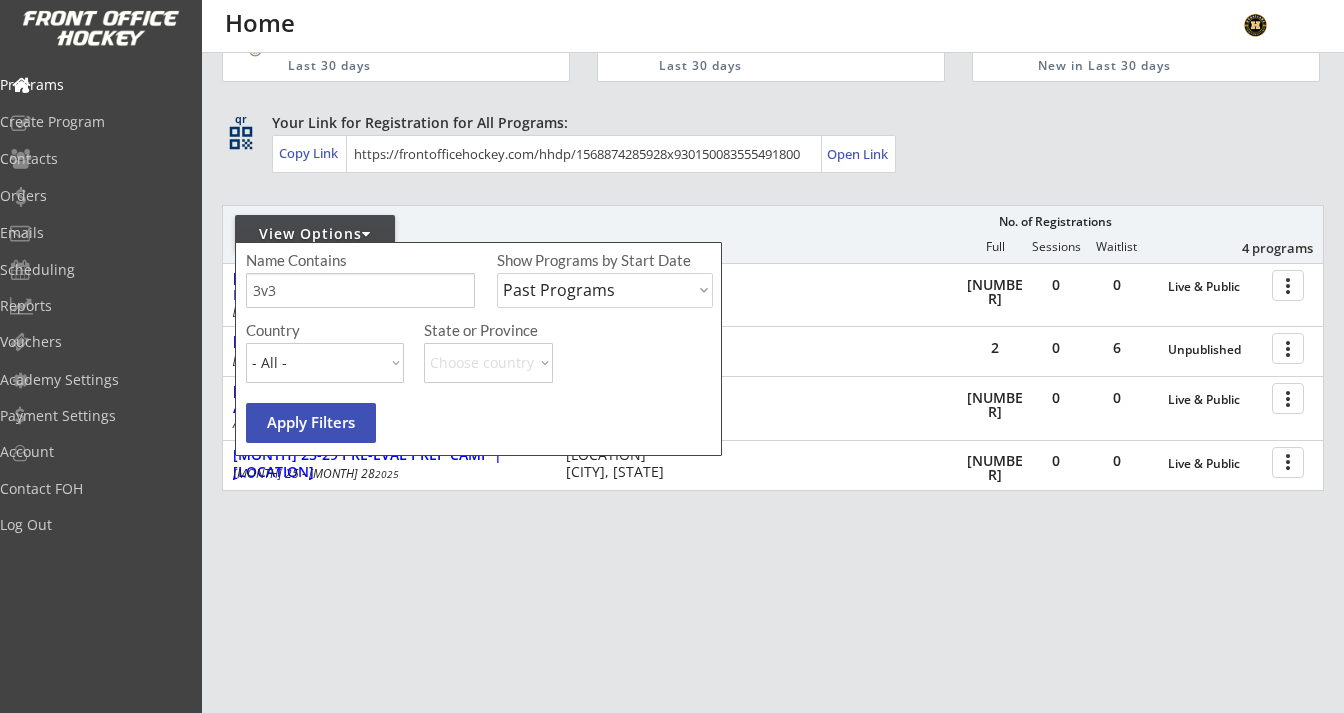 click on "Apply Filters" at bounding box center (311, 423) 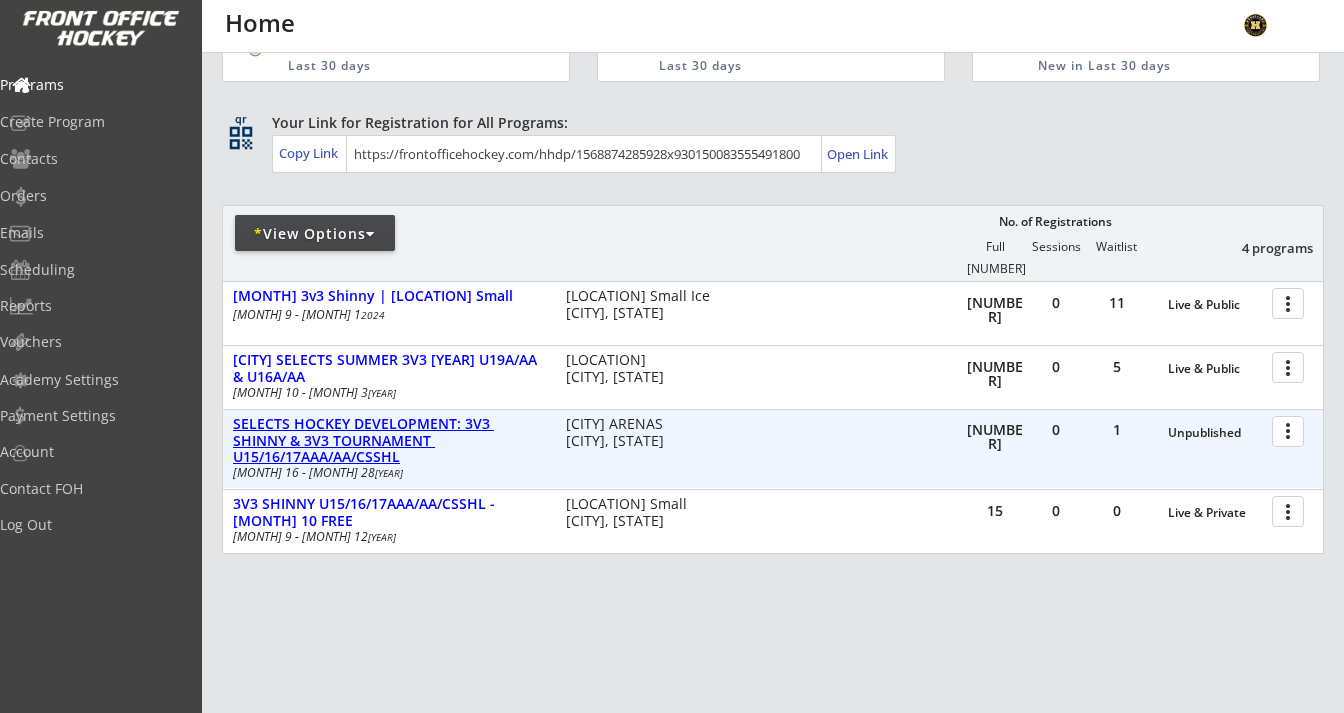 click on "Jul 10 - Aug 3    2023" at bounding box center [995, 374] 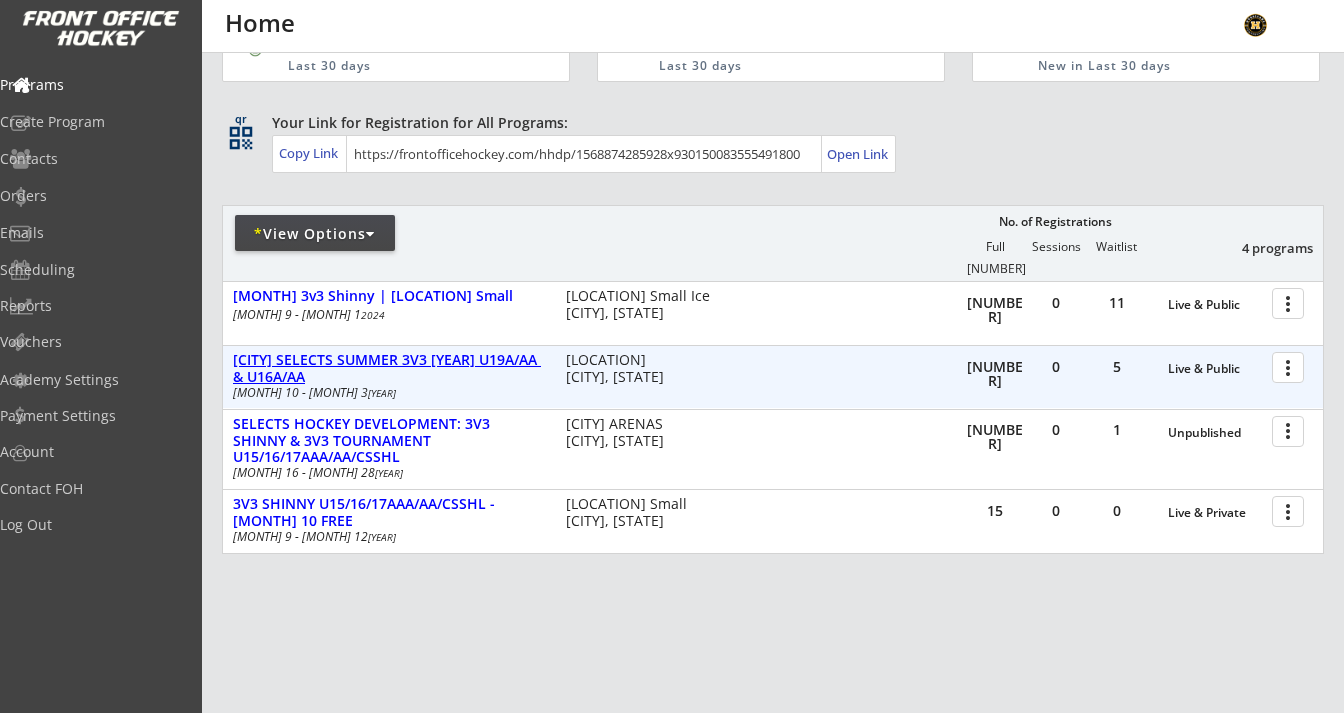click on "ALBERTA SELECTS SUMMER 3V3 2023  U19A/AA & U16A/AA" at bounding box center (1215, 369) 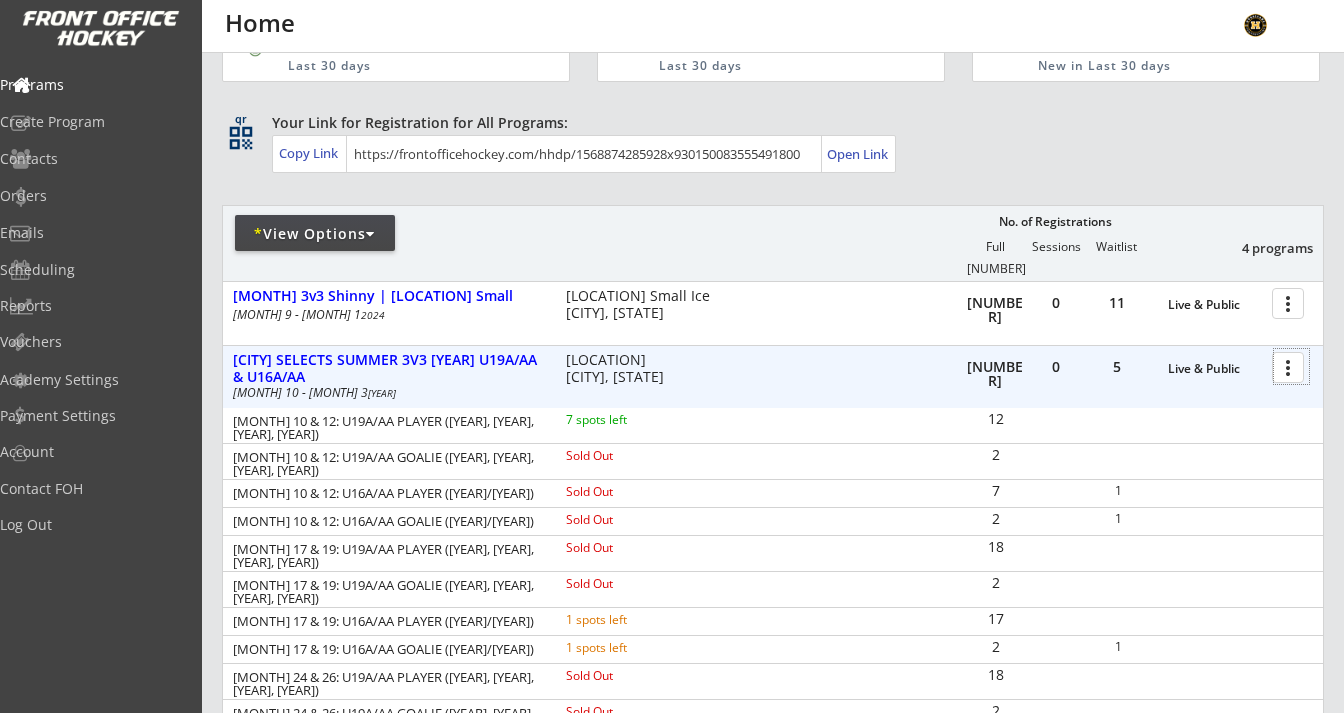 click at bounding box center (1291, 366) 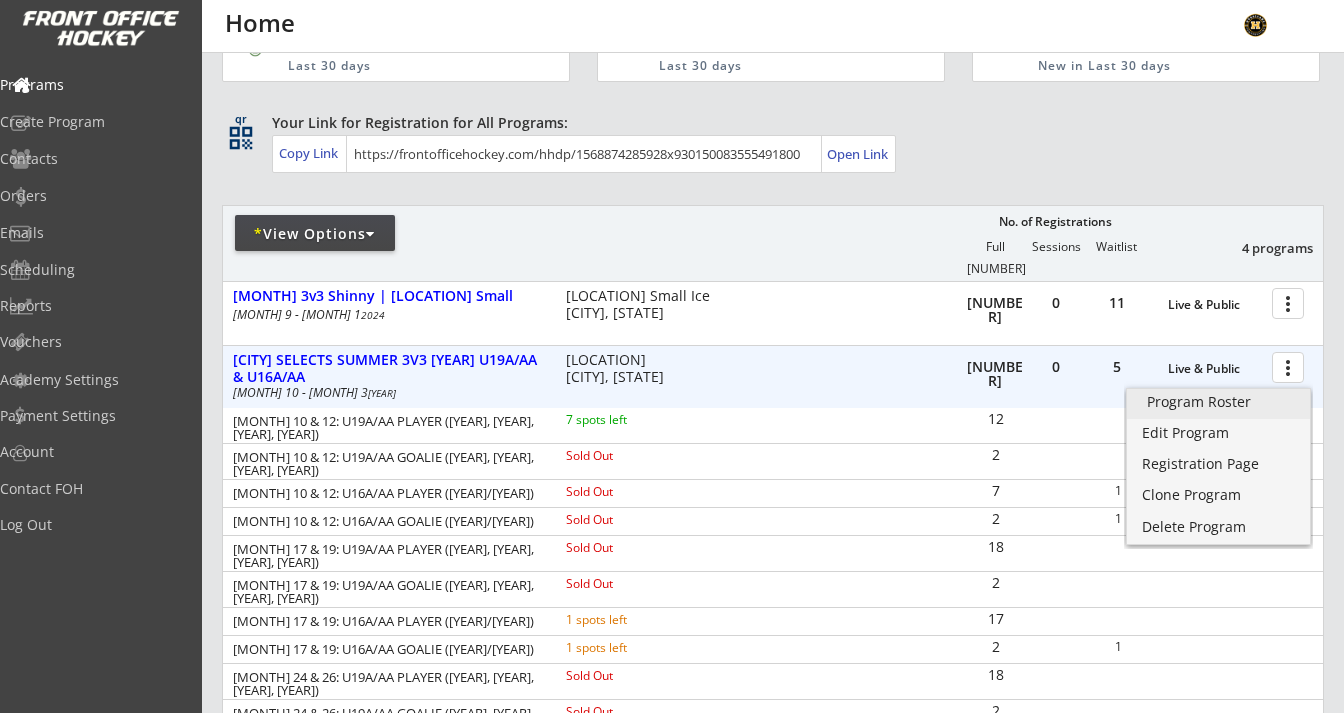 click on "Program Roster" at bounding box center [1218, 402] 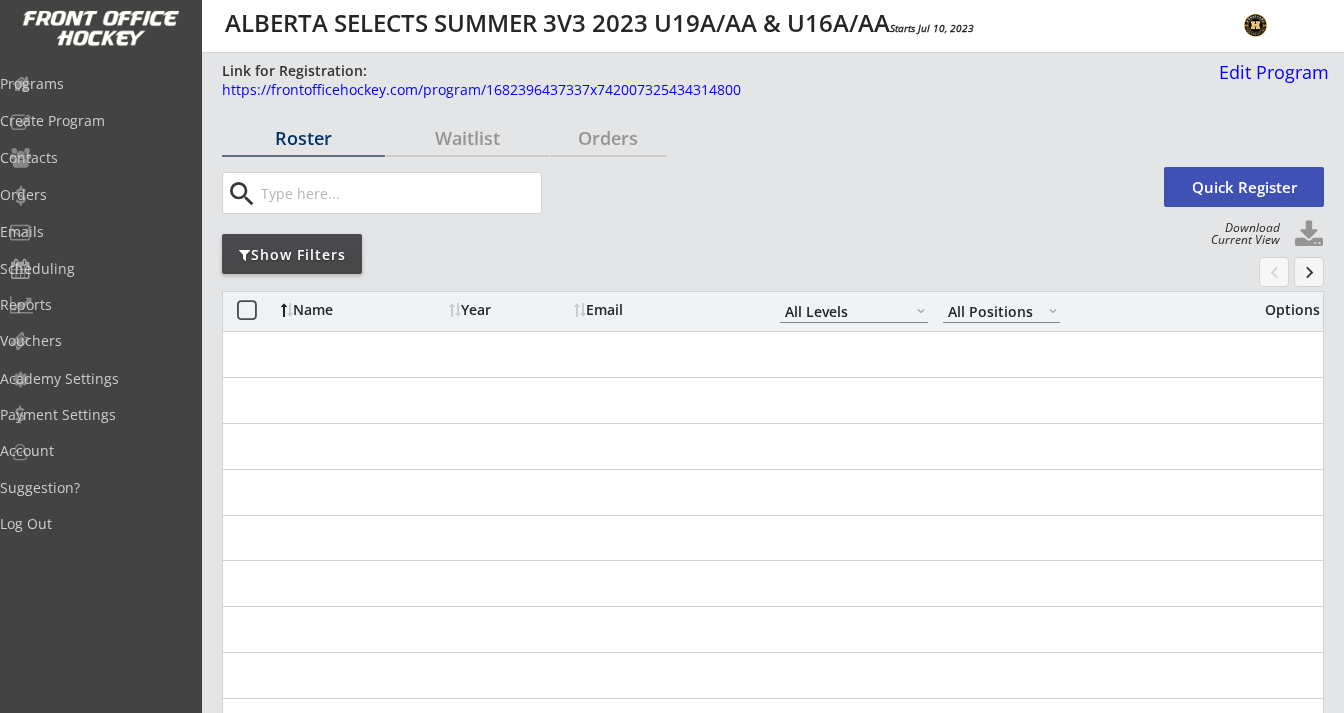 scroll, scrollTop: 0, scrollLeft: 0, axis: both 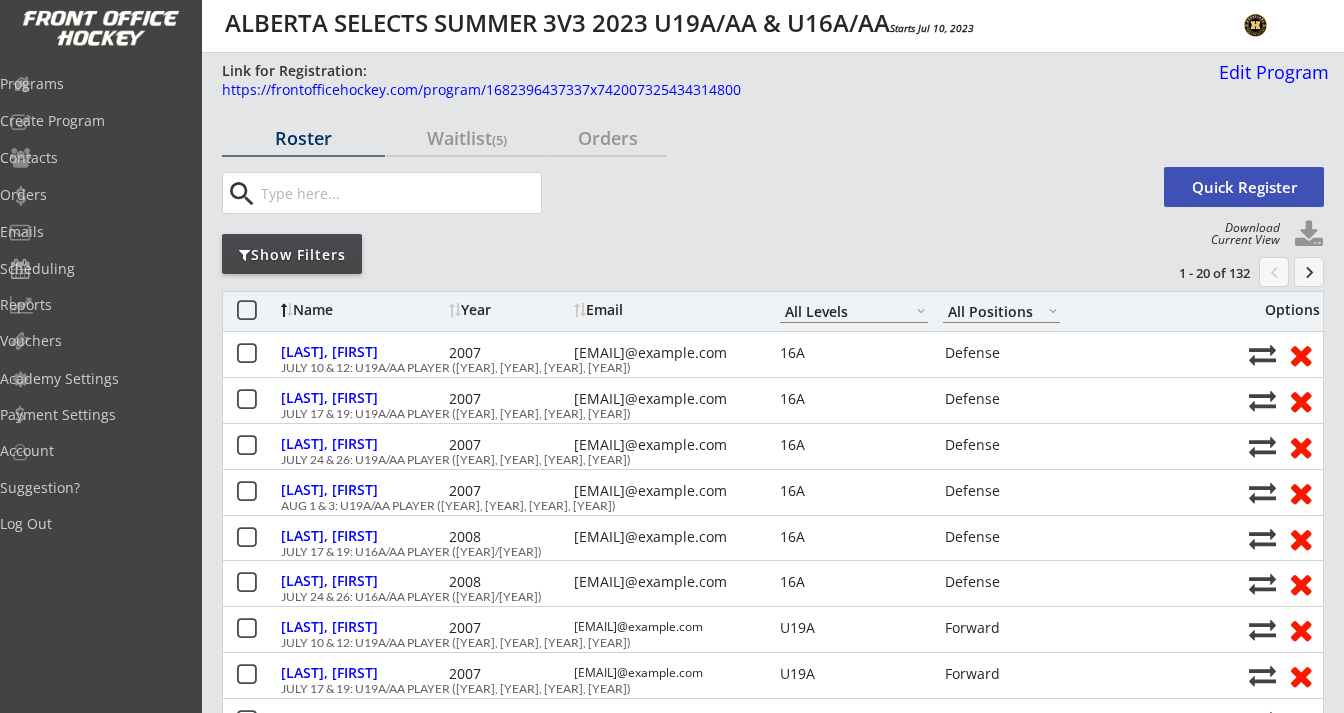 click at bounding box center (1309, 235) 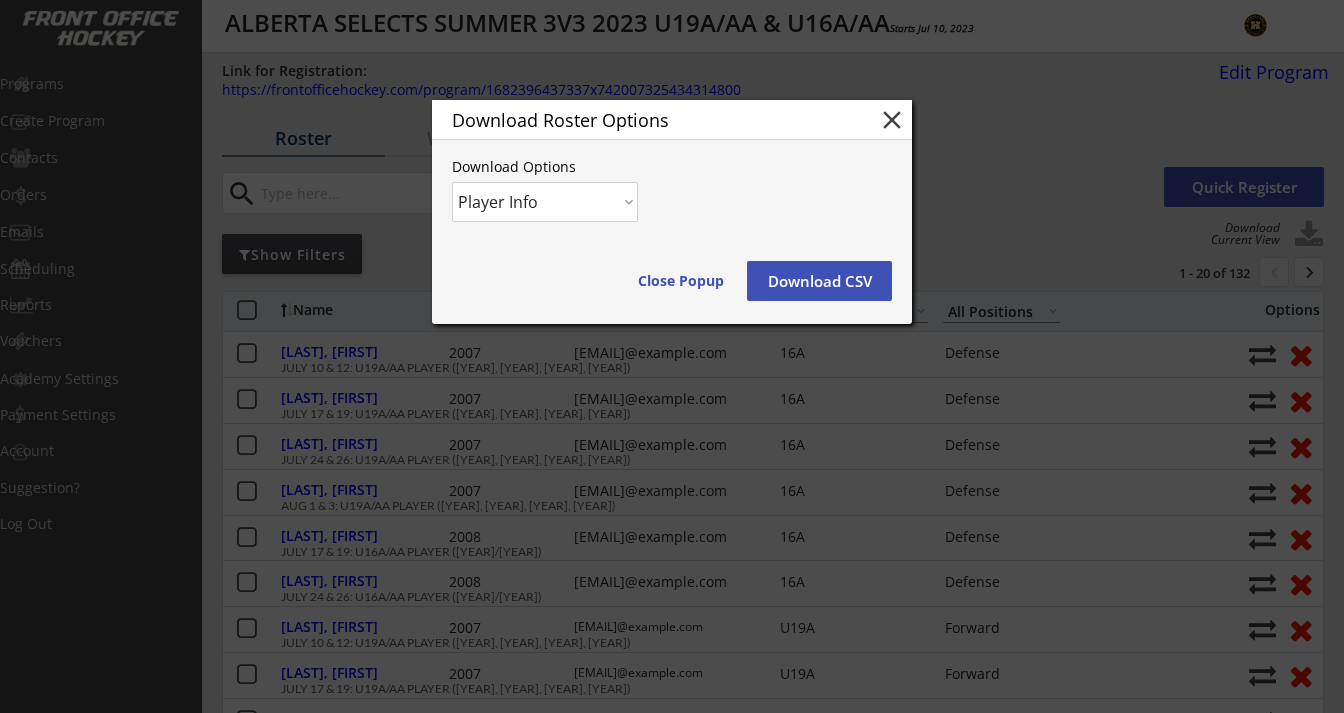 click on "Player Info Player and Order Info" at bounding box center [545, 202] 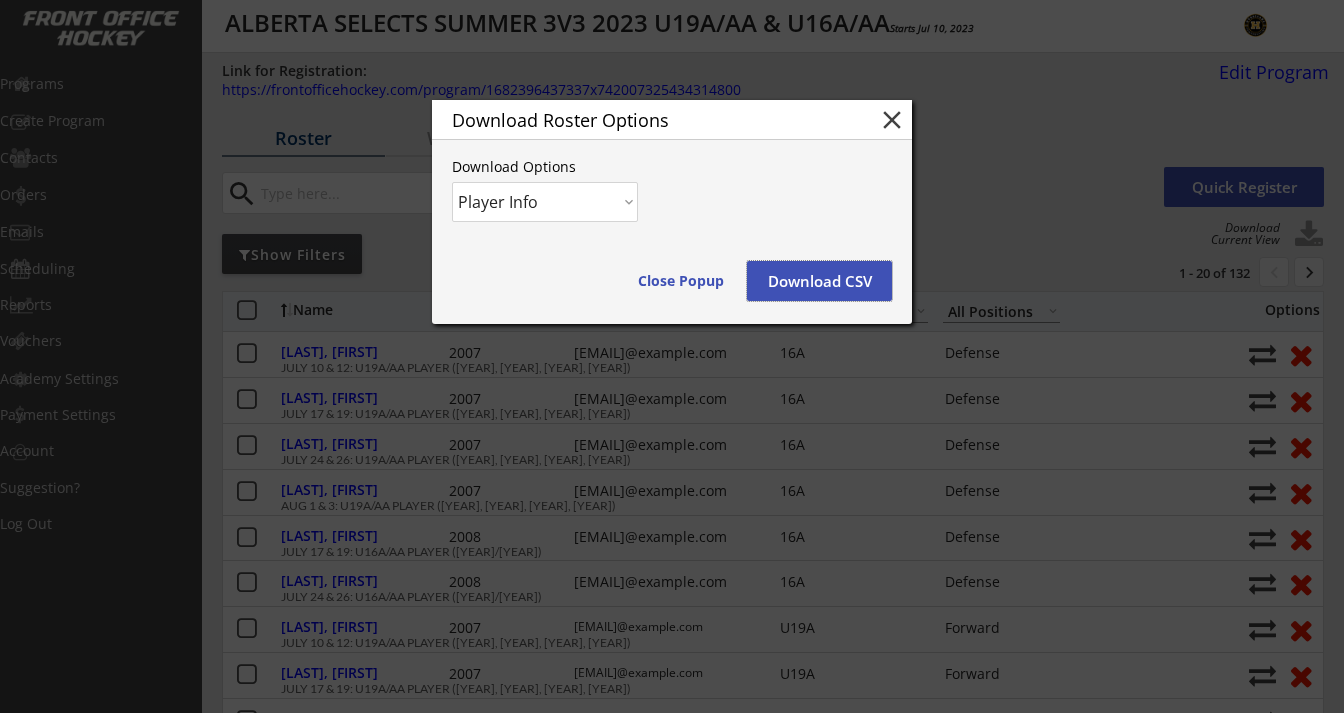 click on "Download CSV" at bounding box center (819, 281) 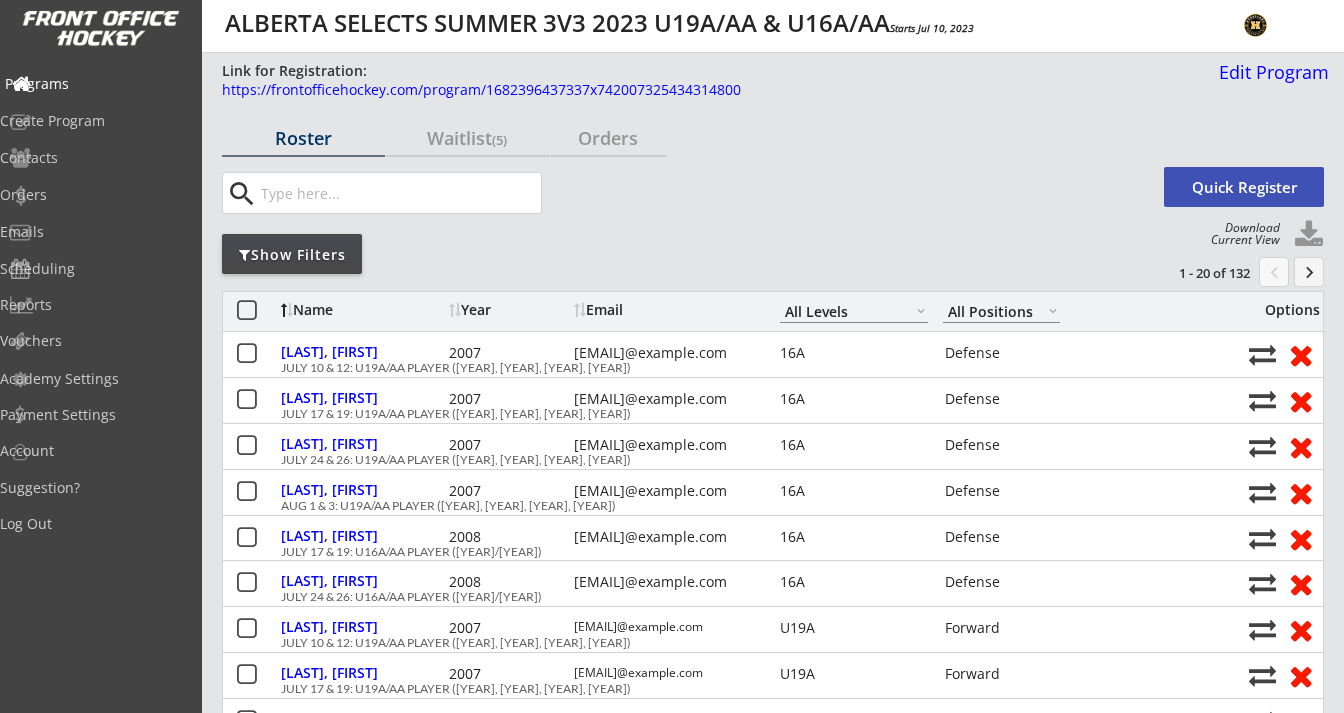 click on "Programs" at bounding box center (95, 84) 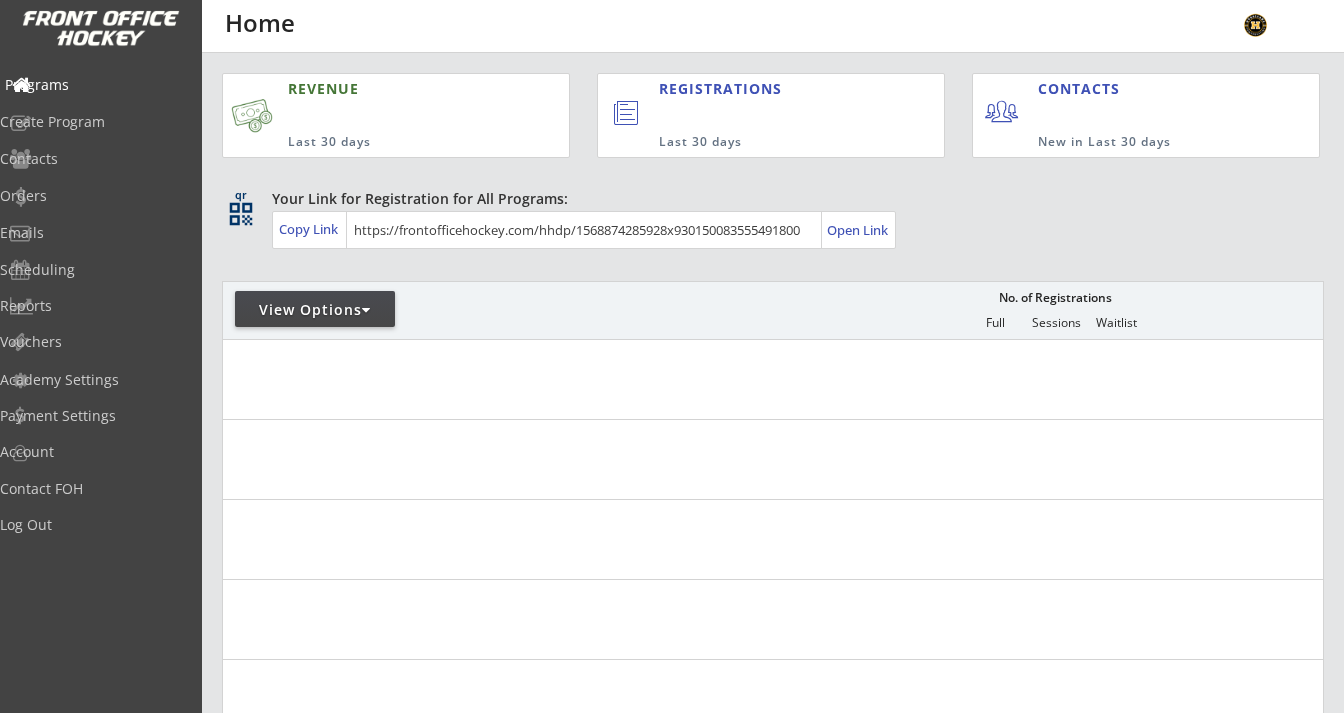 scroll, scrollTop: 0, scrollLeft: 0, axis: both 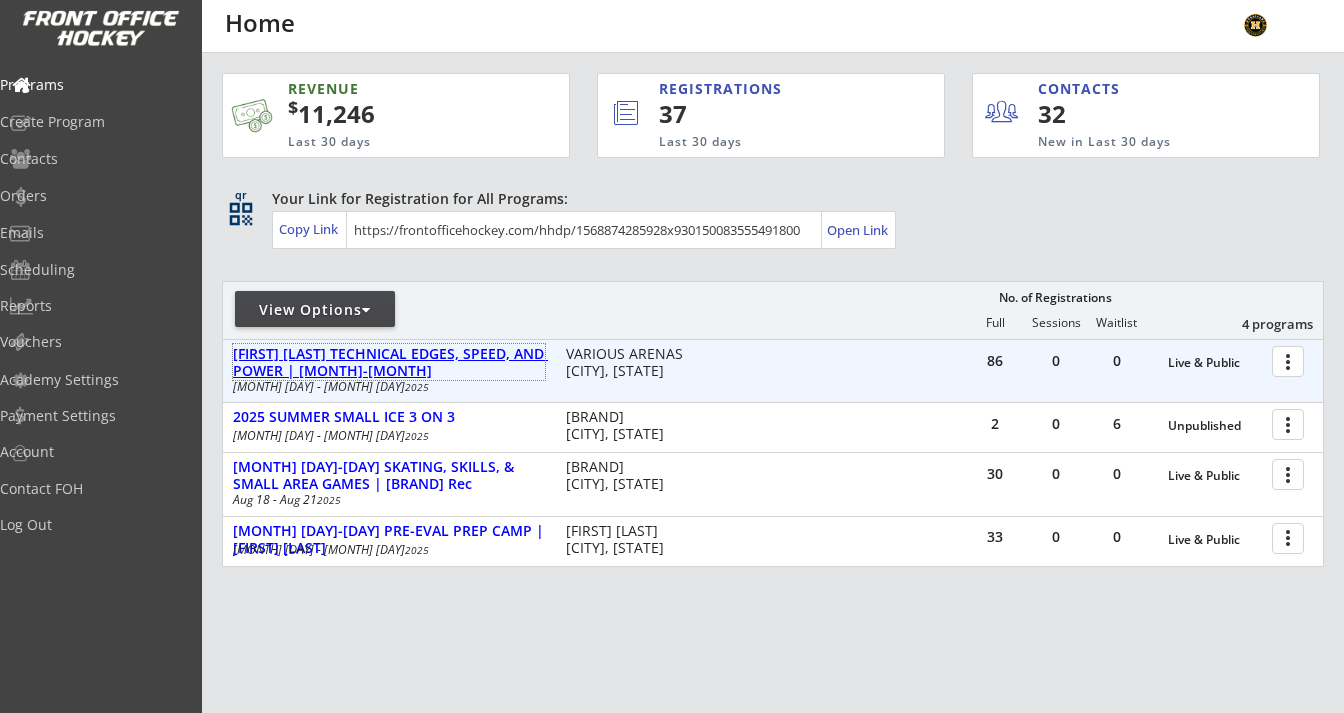 click on "[FIRST] [LAST] TECHNICAL EDGES, SPEED, AND POWER | [MONTH]-[MONTH]" at bounding box center (389, 363) 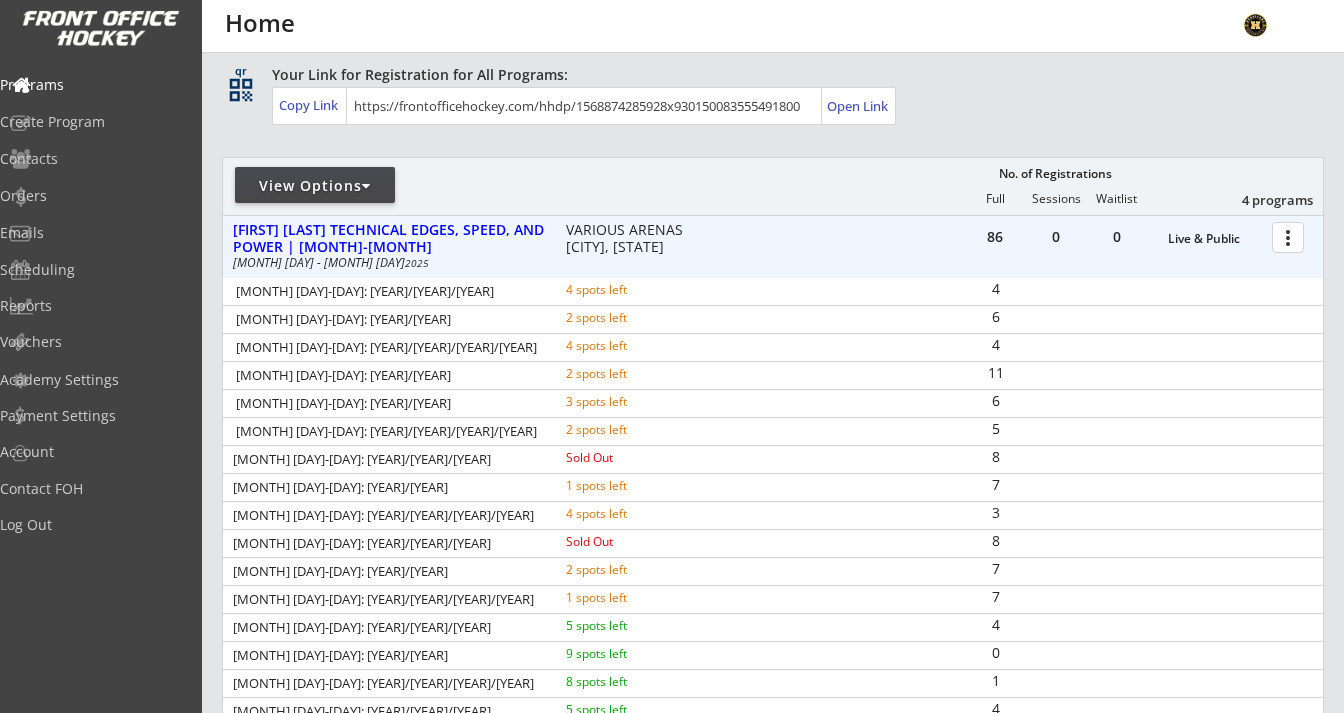 scroll, scrollTop: 313, scrollLeft: 0, axis: vertical 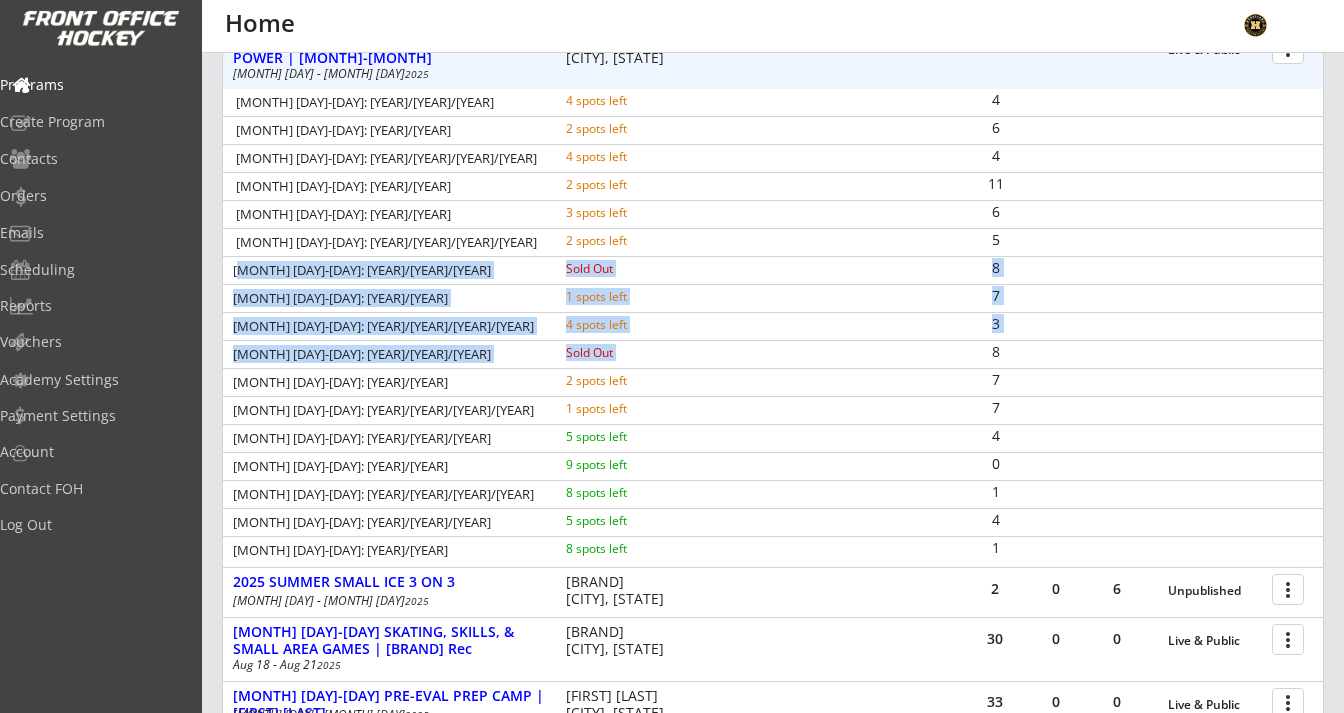 drag, startPoint x: 237, startPoint y: 271, endPoint x: 986, endPoint y: 346, distance: 752.74567 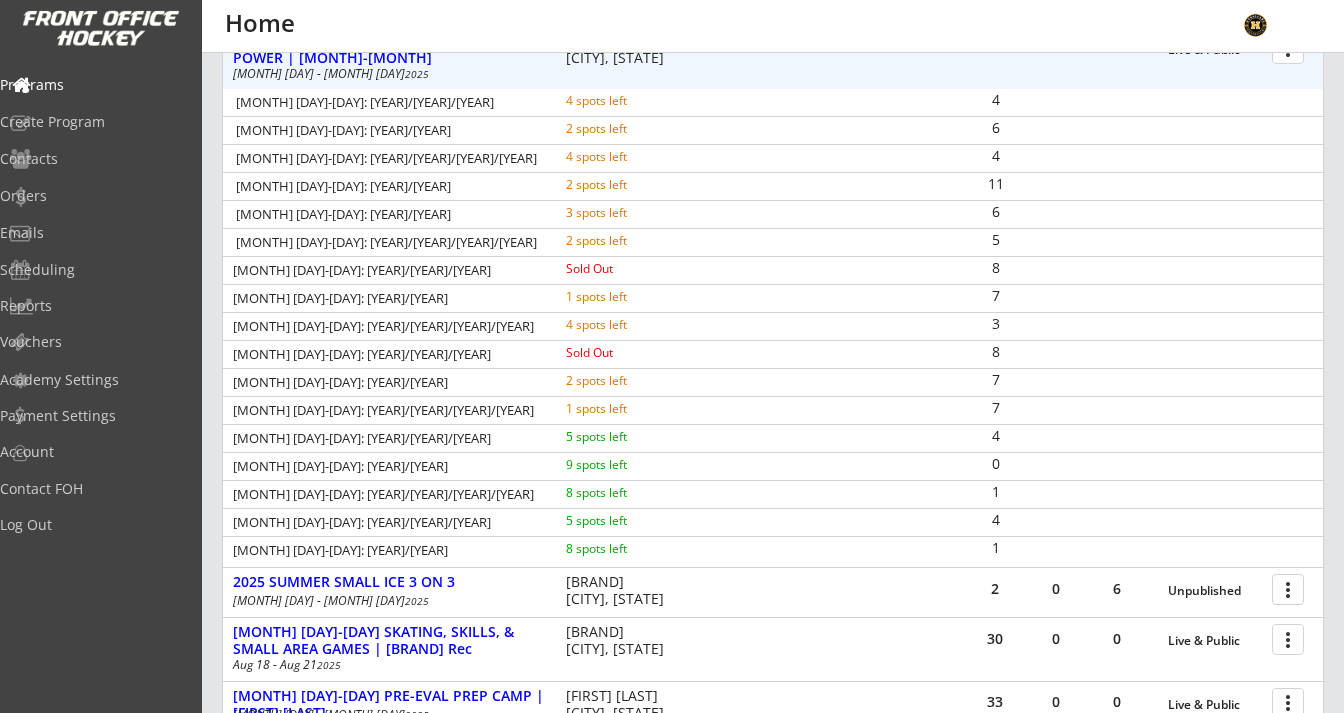 scroll, scrollTop: 210, scrollLeft: 0, axis: vertical 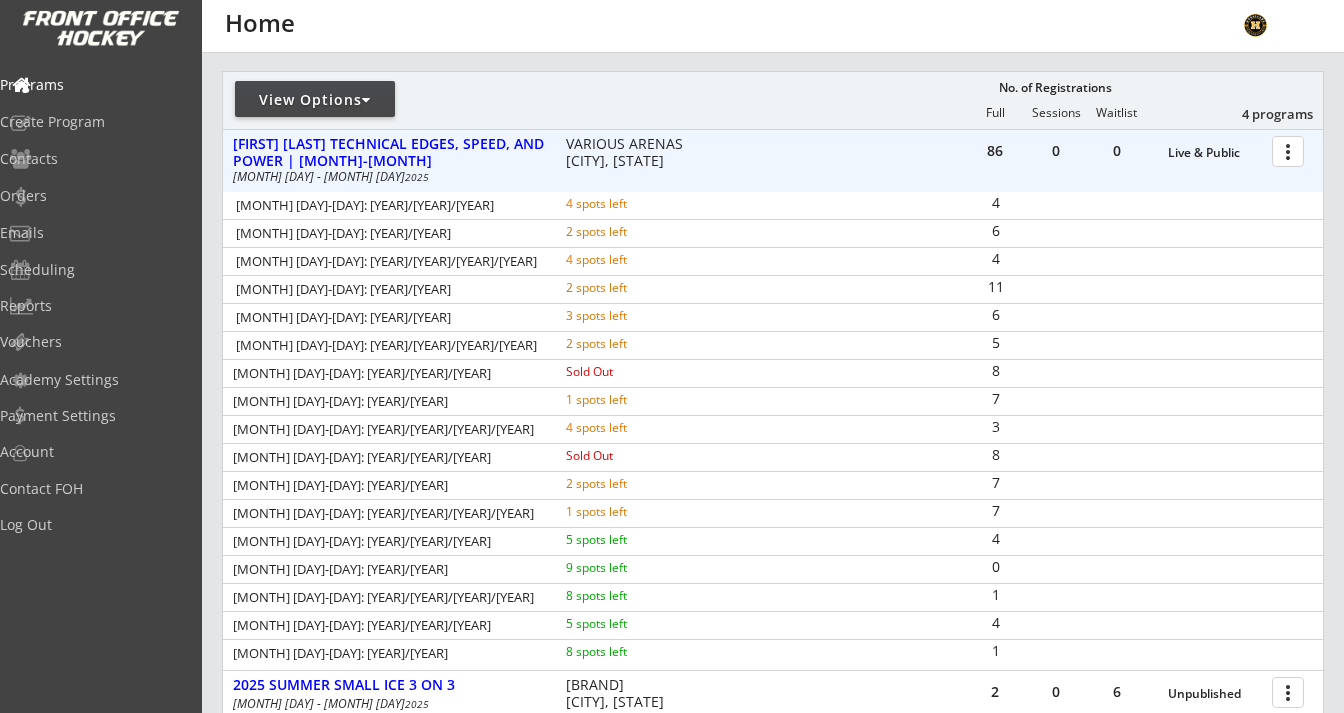 click at bounding box center (1291, 150) 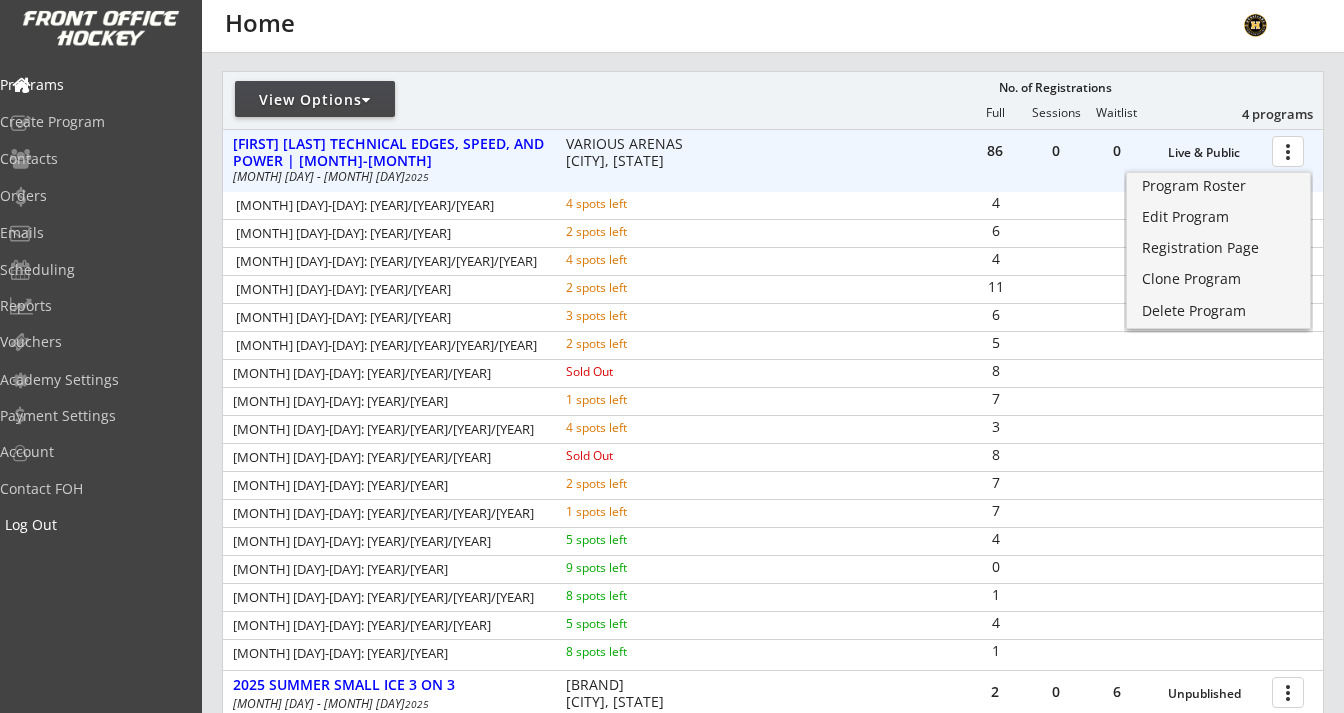 click on "Log Out" at bounding box center [95, 85] 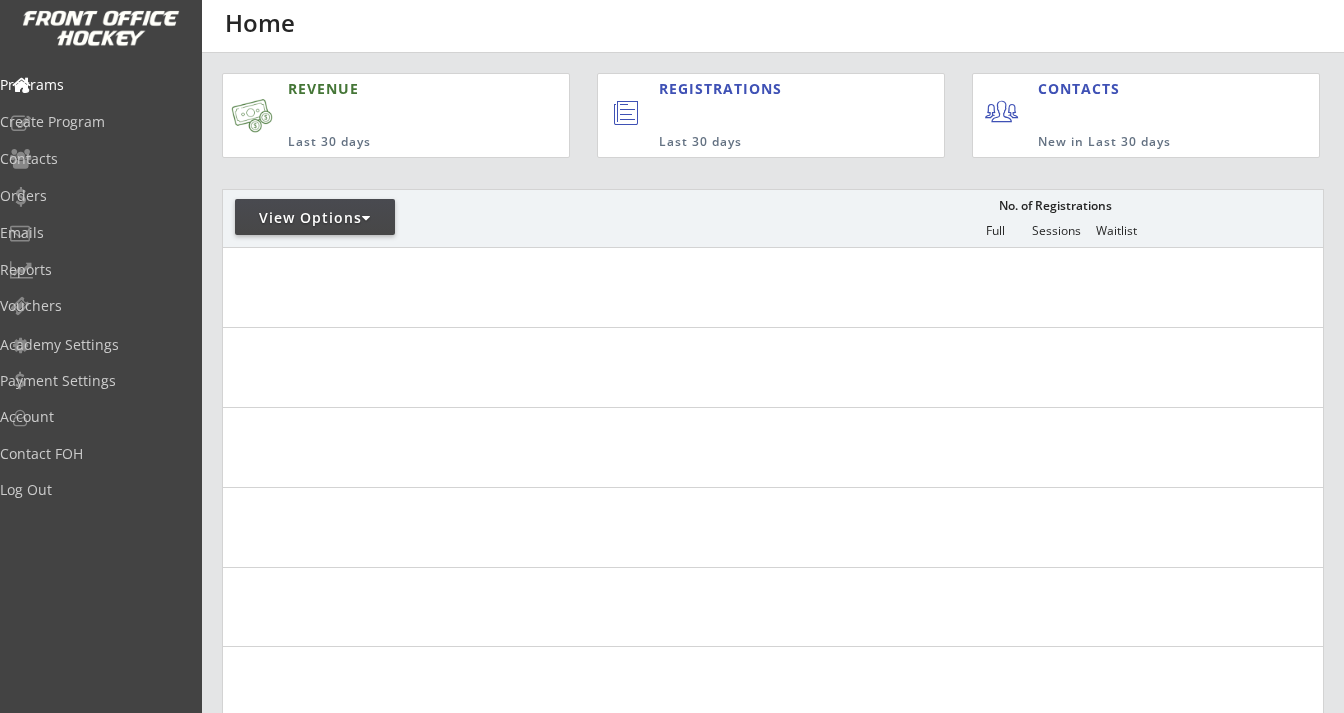 scroll, scrollTop: 0, scrollLeft: 0, axis: both 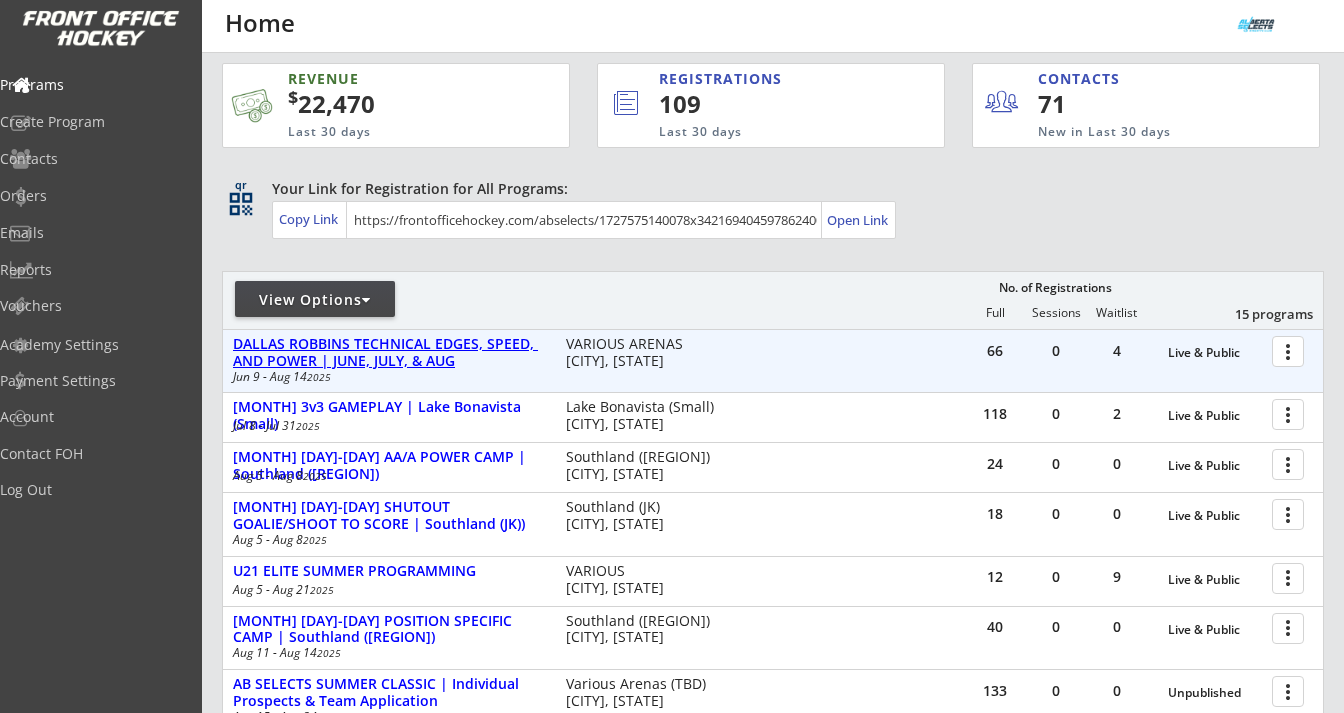 click on "DALLAS ROBBINS TECHNICAL EDGES, SPEED, AND POWER | JUNE, JULY, & AUG" at bounding box center [1215, 353] 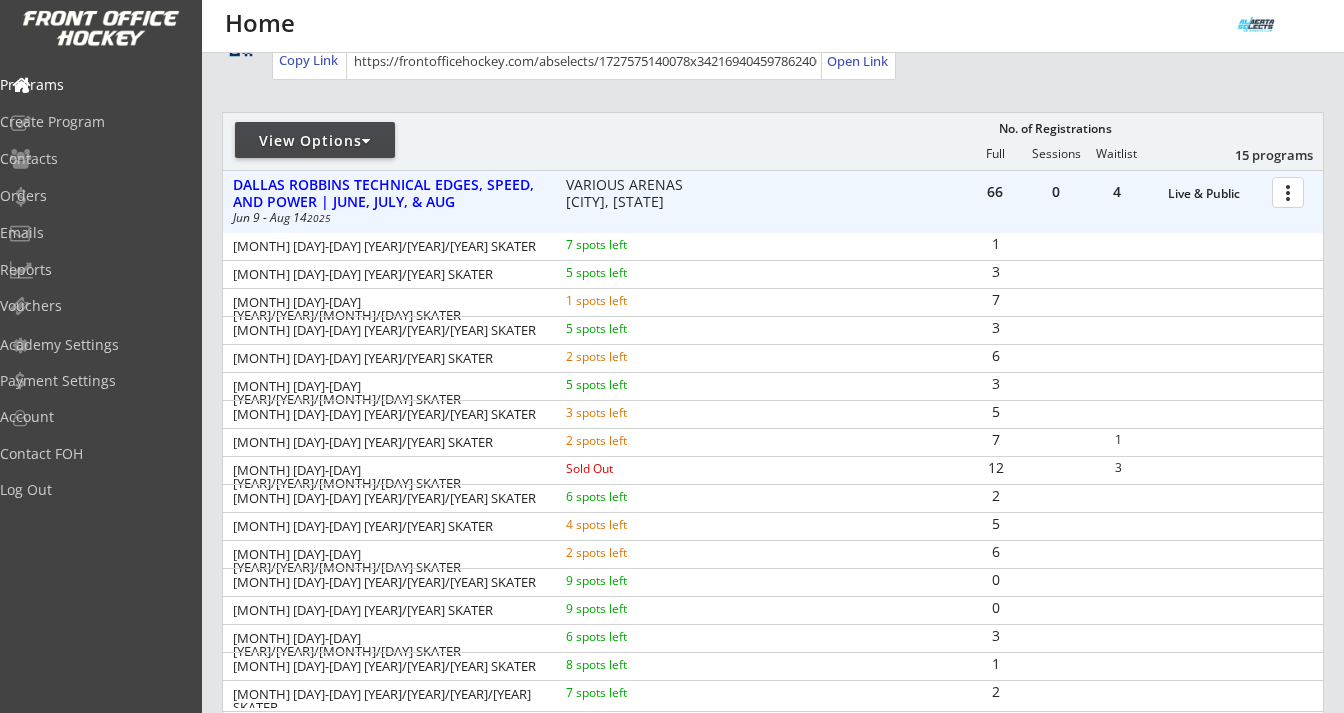 scroll, scrollTop: 177, scrollLeft: 0, axis: vertical 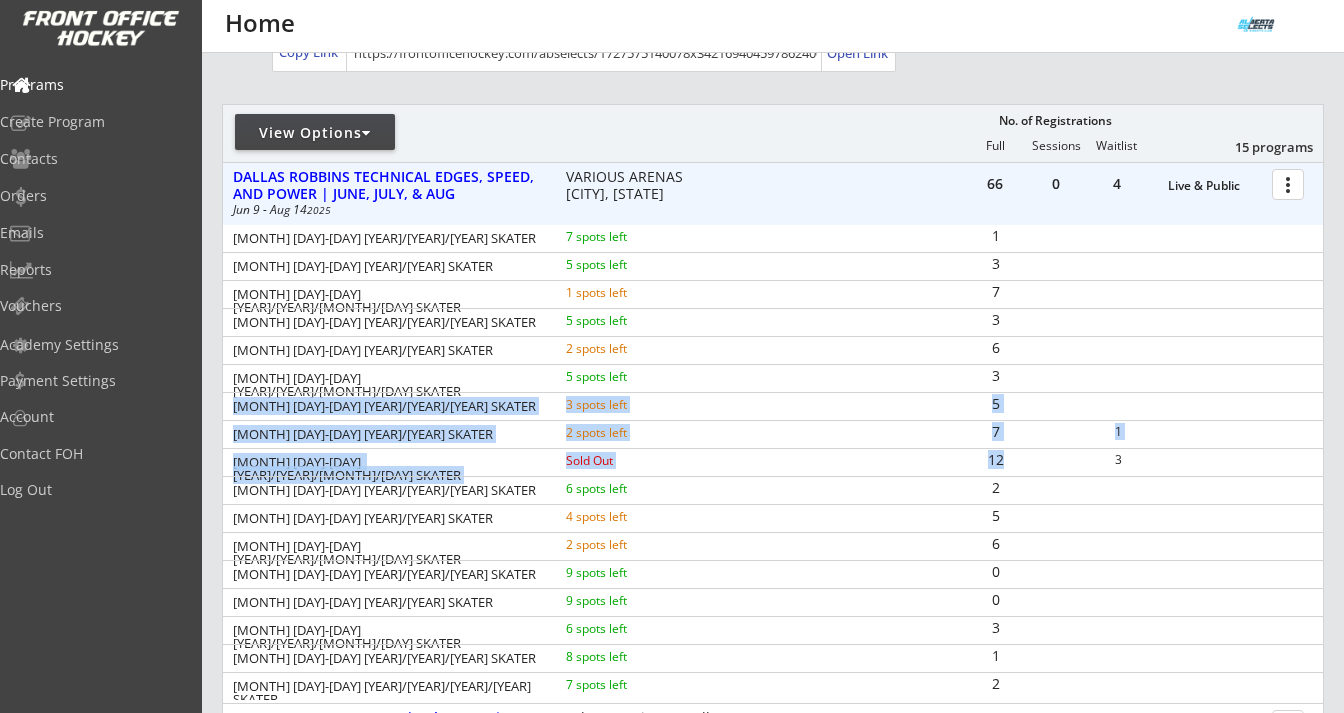 drag, startPoint x: 233, startPoint y: 405, endPoint x: 1002, endPoint y: 457, distance: 770.7561 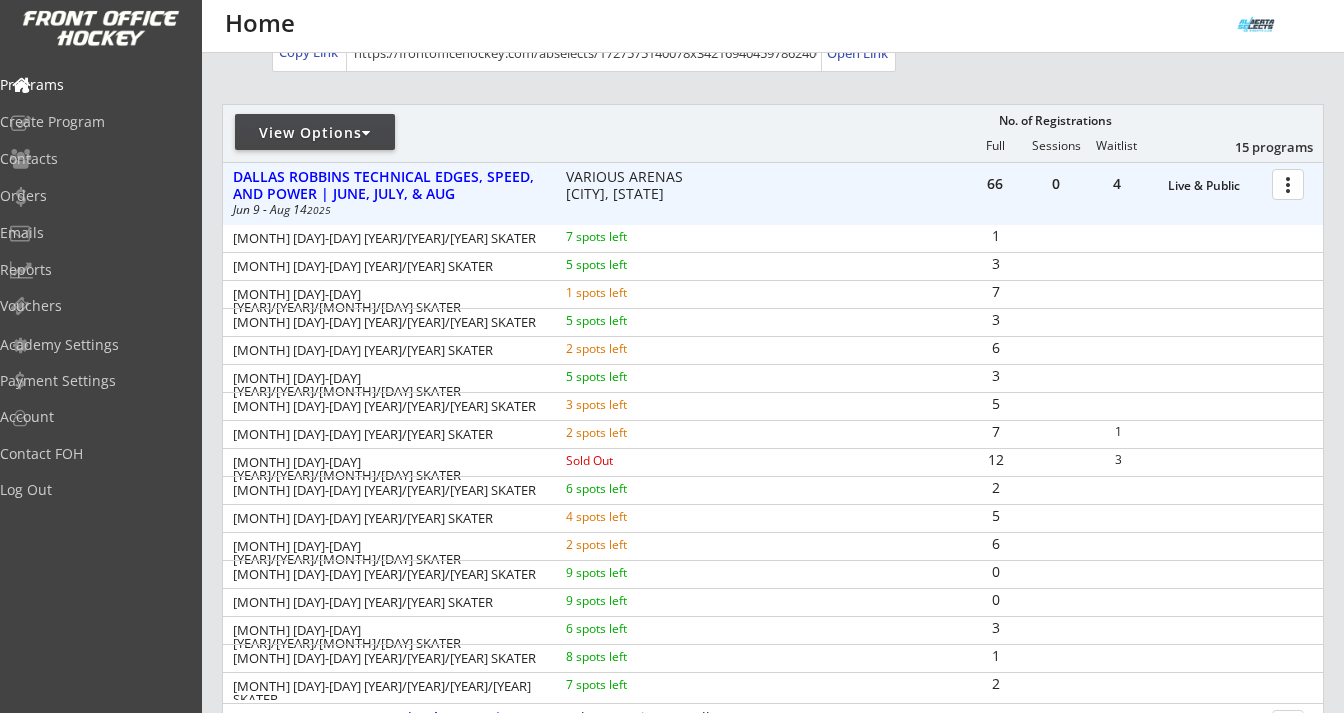 click on "7" at bounding box center [386, 434] 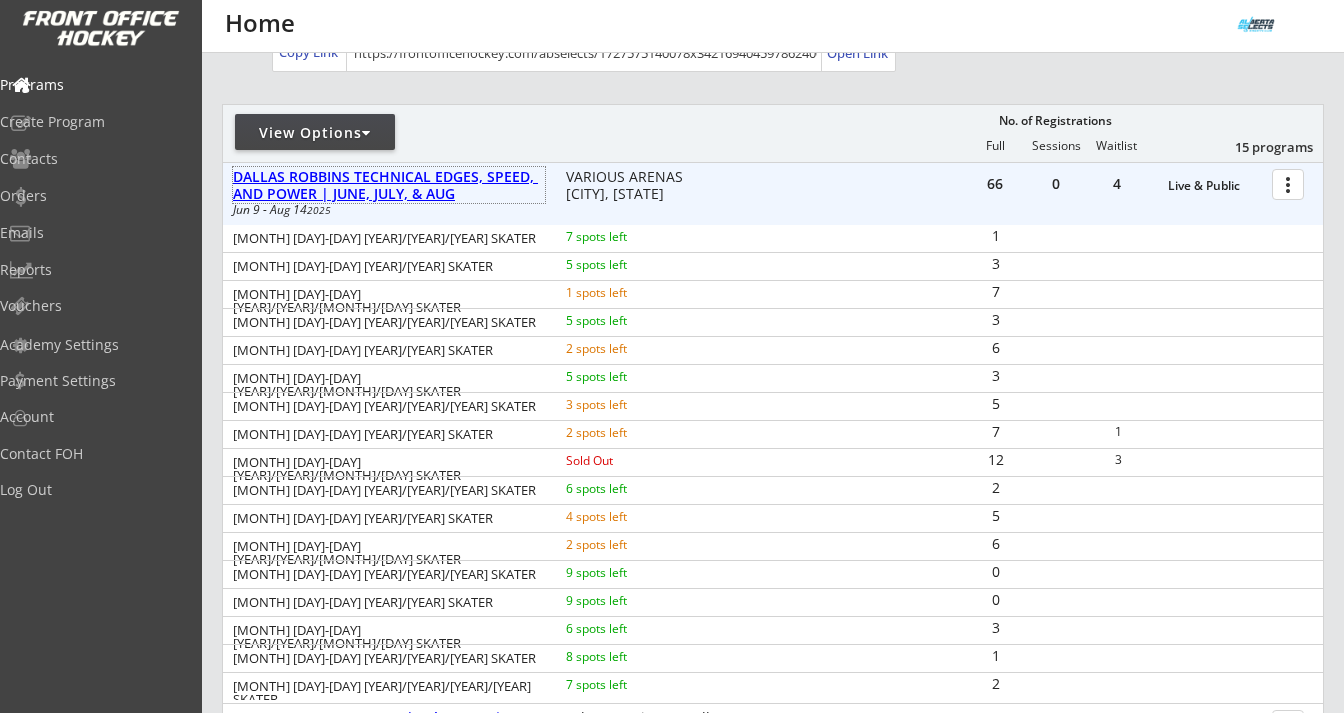 click on "DALLAS ROBBINS TECHNICAL EDGES, SPEED, AND POWER | JUNE, JULY, & AUG" at bounding box center (389, 186) 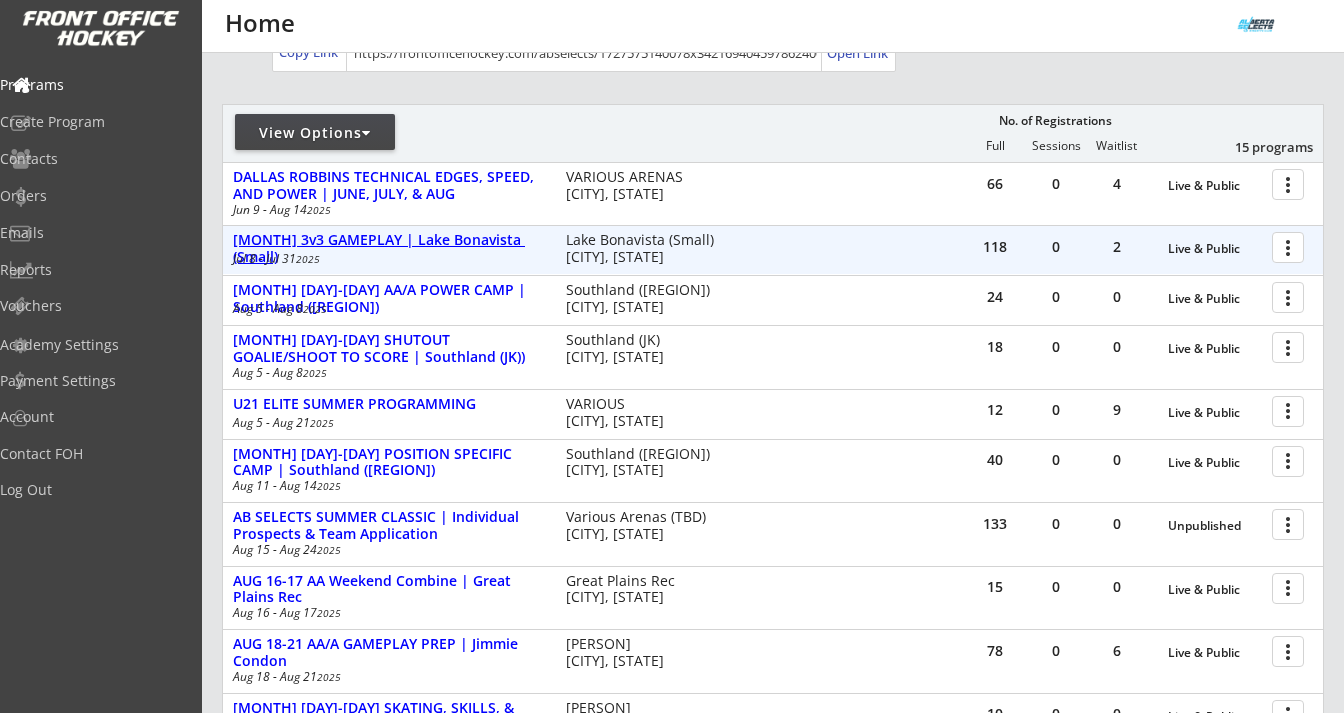 click on "[MONTH] 3v3 GAMEPLAY | Lake Bonavista (Small)" at bounding box center (1215, 249) 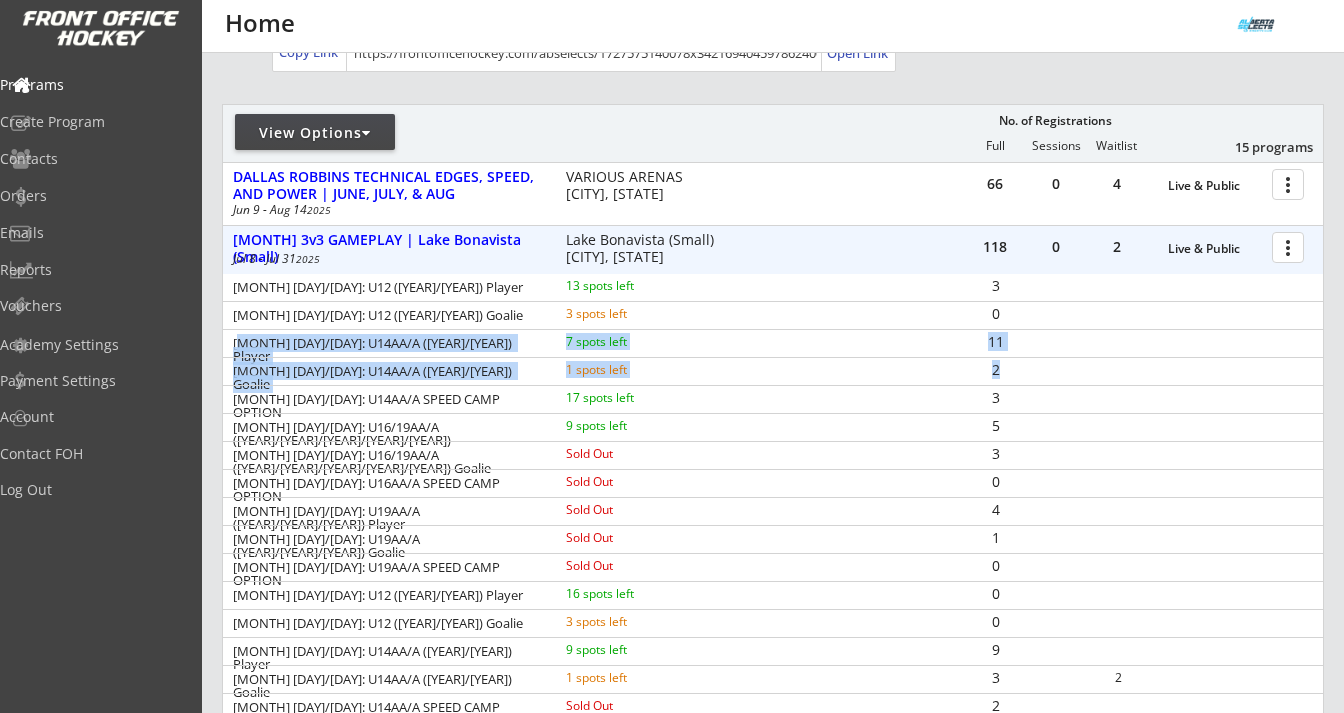 drag, startPoint x: 237, startPoint y: 346, endPoint x: 1008, endPoint y: 379, distance: 771.70593 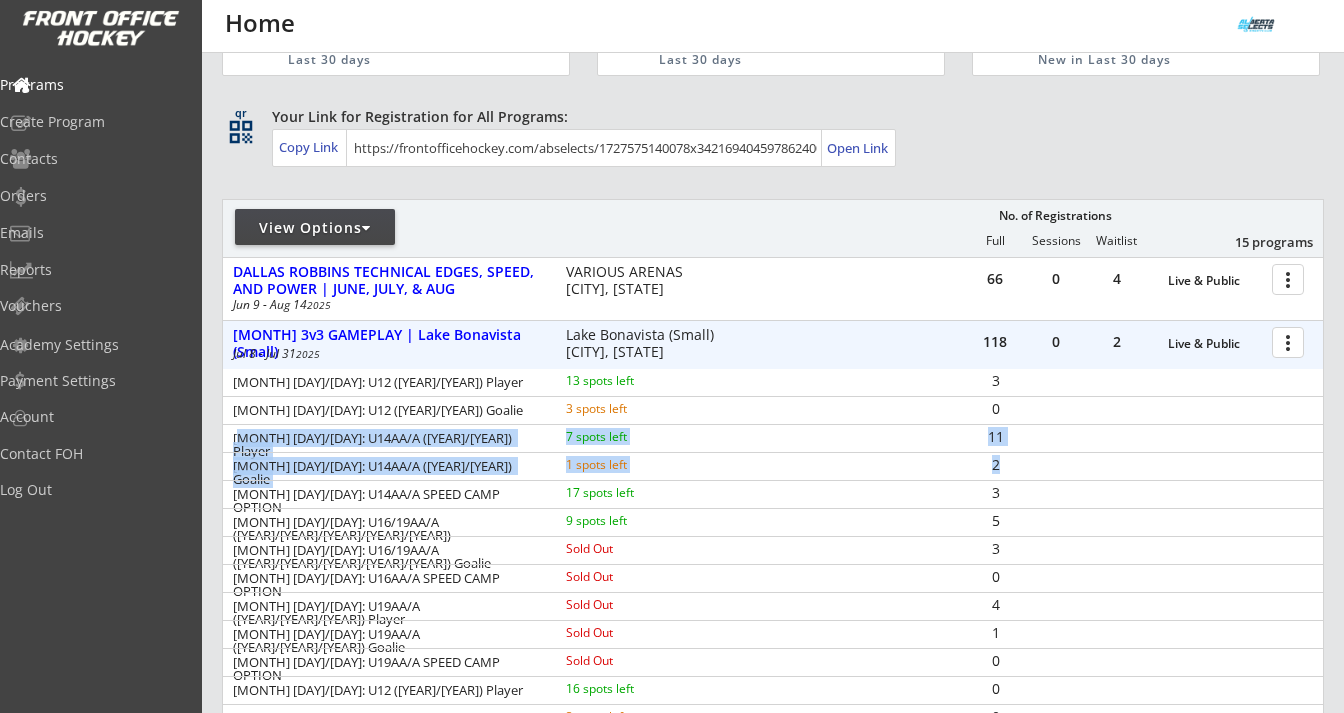scroll, scrollTop: 0, scrollLeft: 0, axis: both 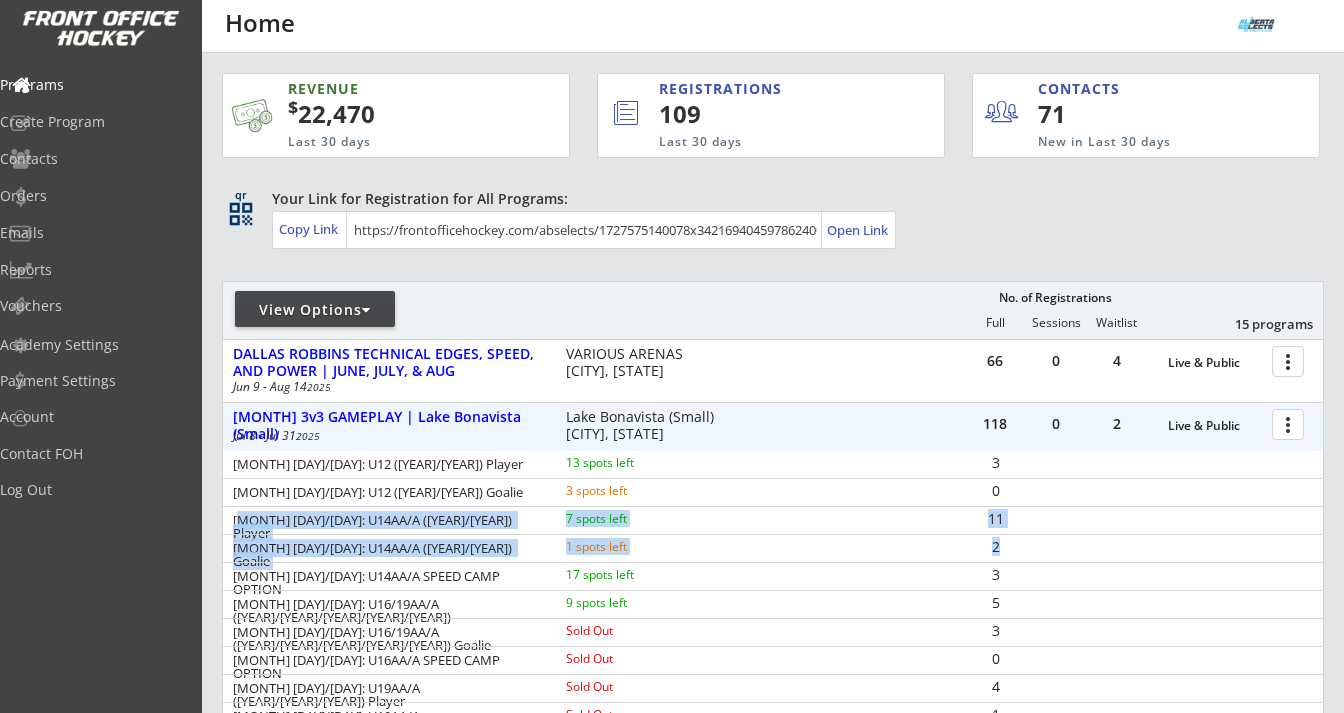 click on "No. of Registrations Full Sessions Waitlist 15 programs" at bounding box center (584, 230) 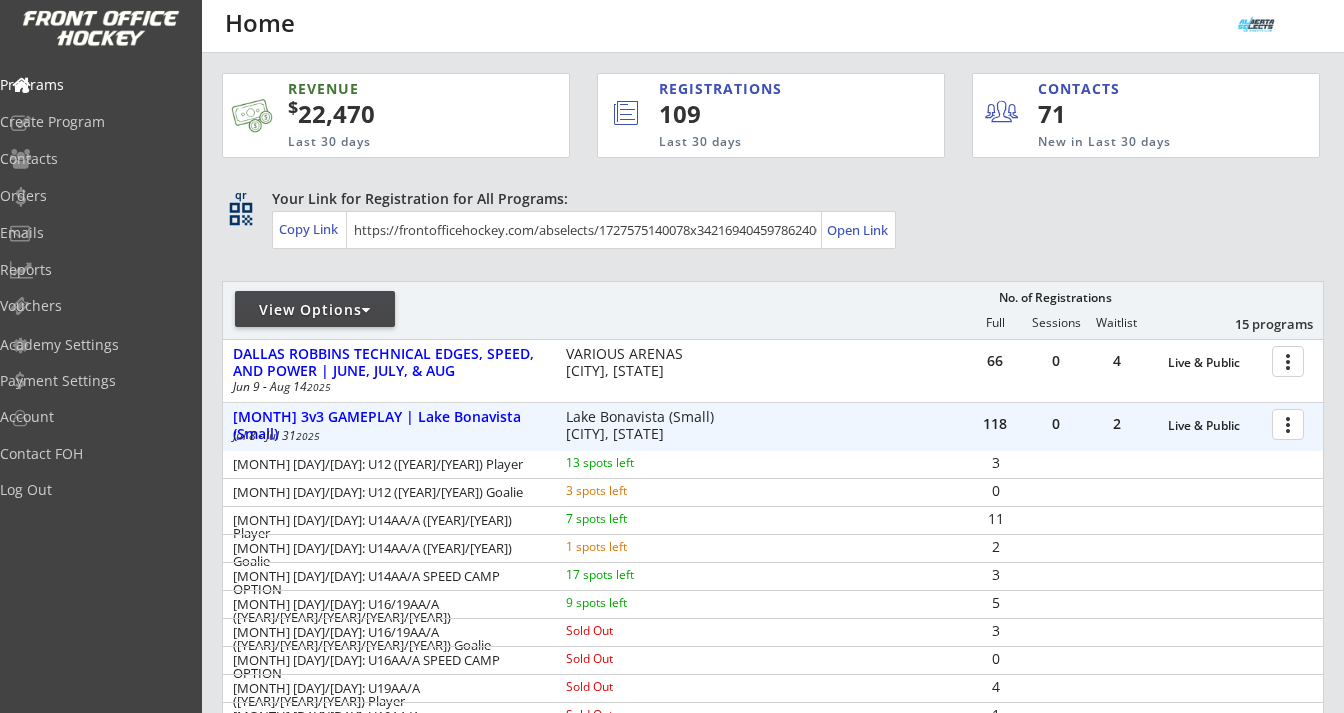 click at bounding box center (1291, 423) 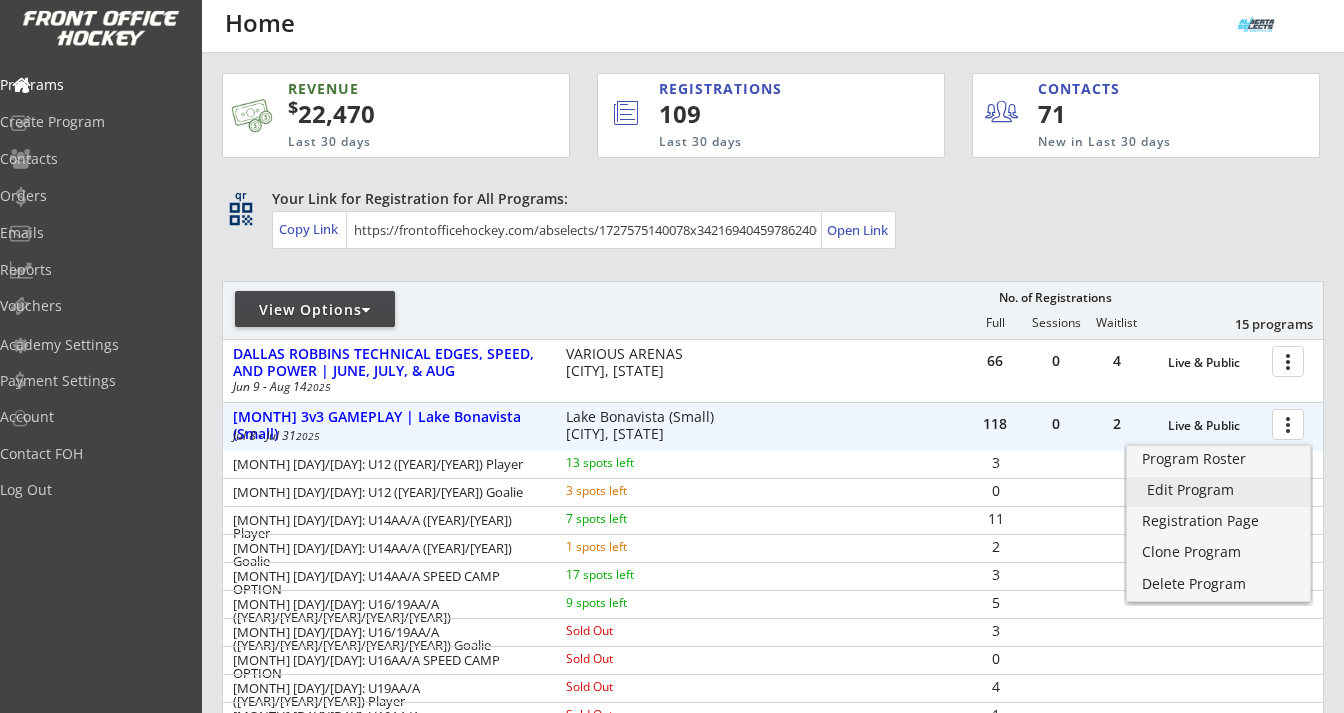 click on "Edit Program" at bounding box center [1218, 490] 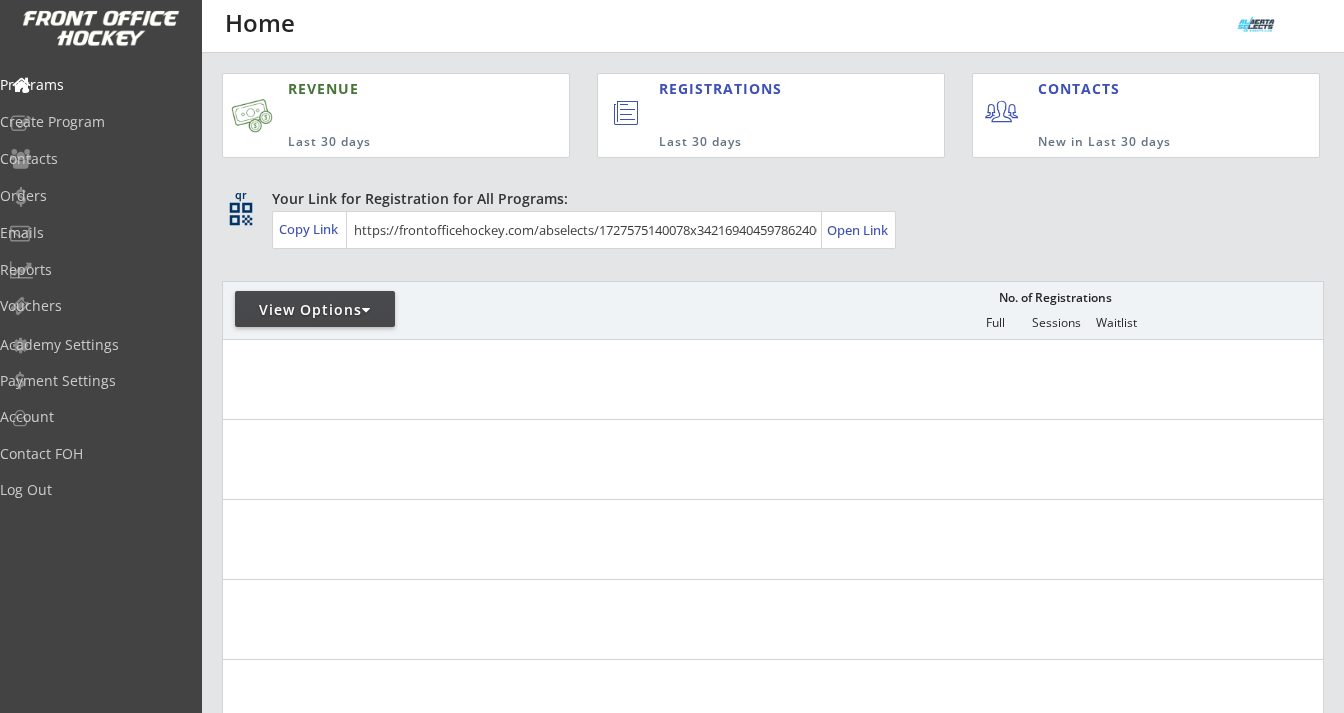scroll, scrollTop: 0, scrollLeft: 0, axis: both 